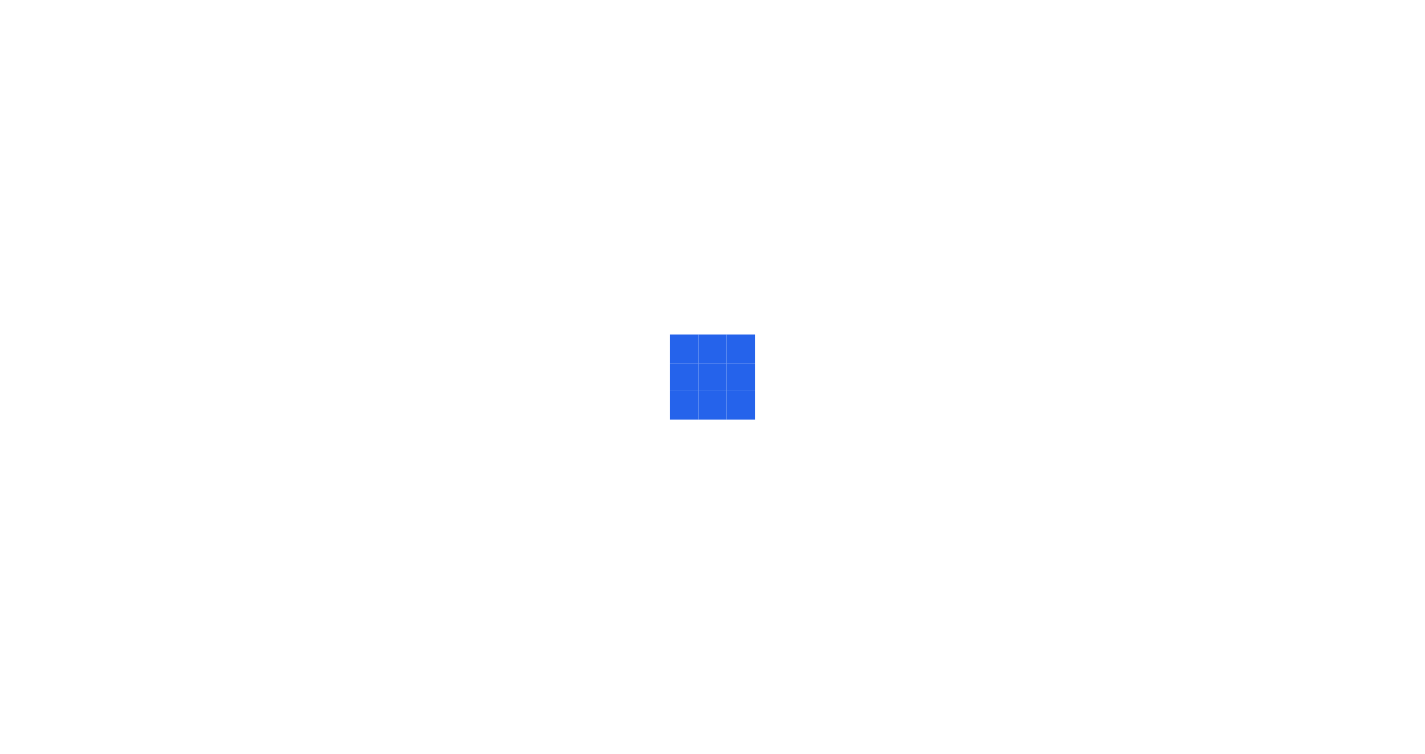 scroll, scrollTop: 0, scrollLeft: 0, axis: both 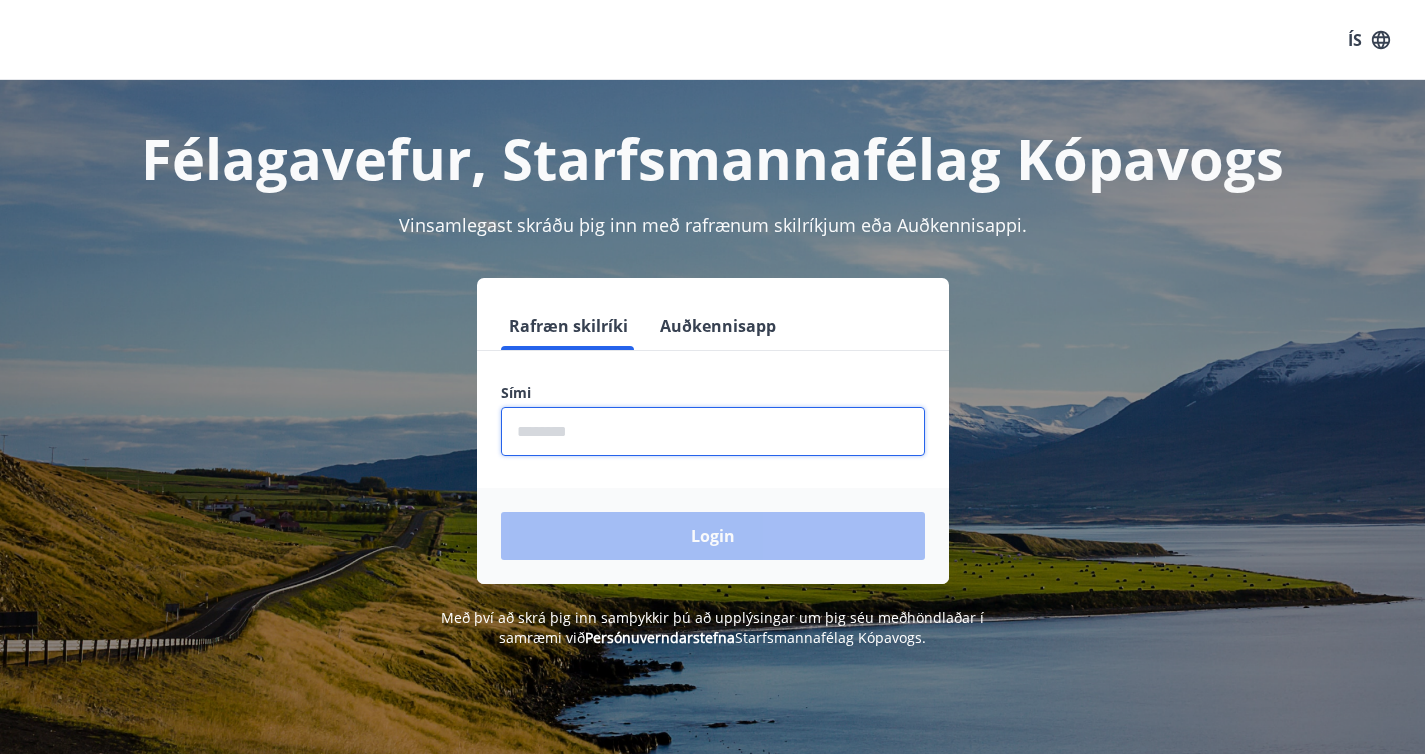 click at bounding box center [713, 431] 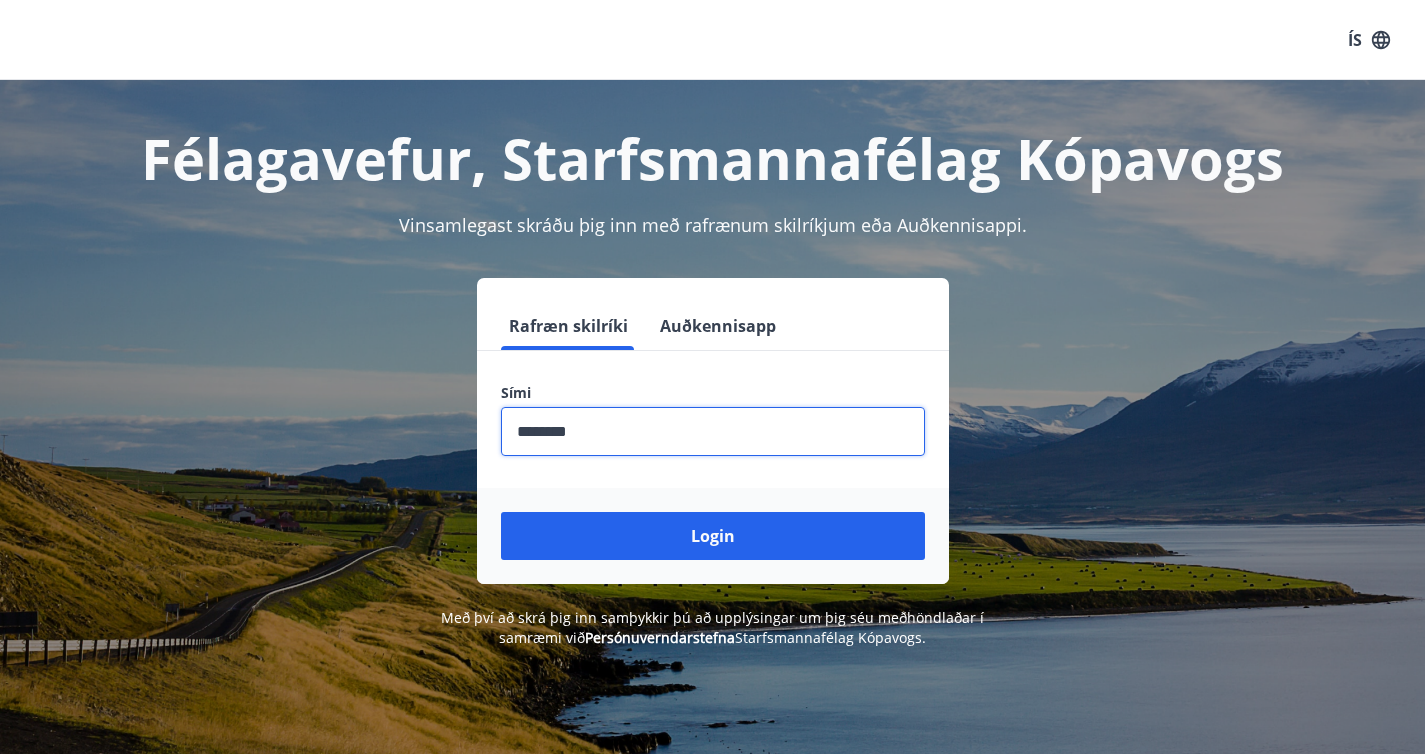 type on "********" 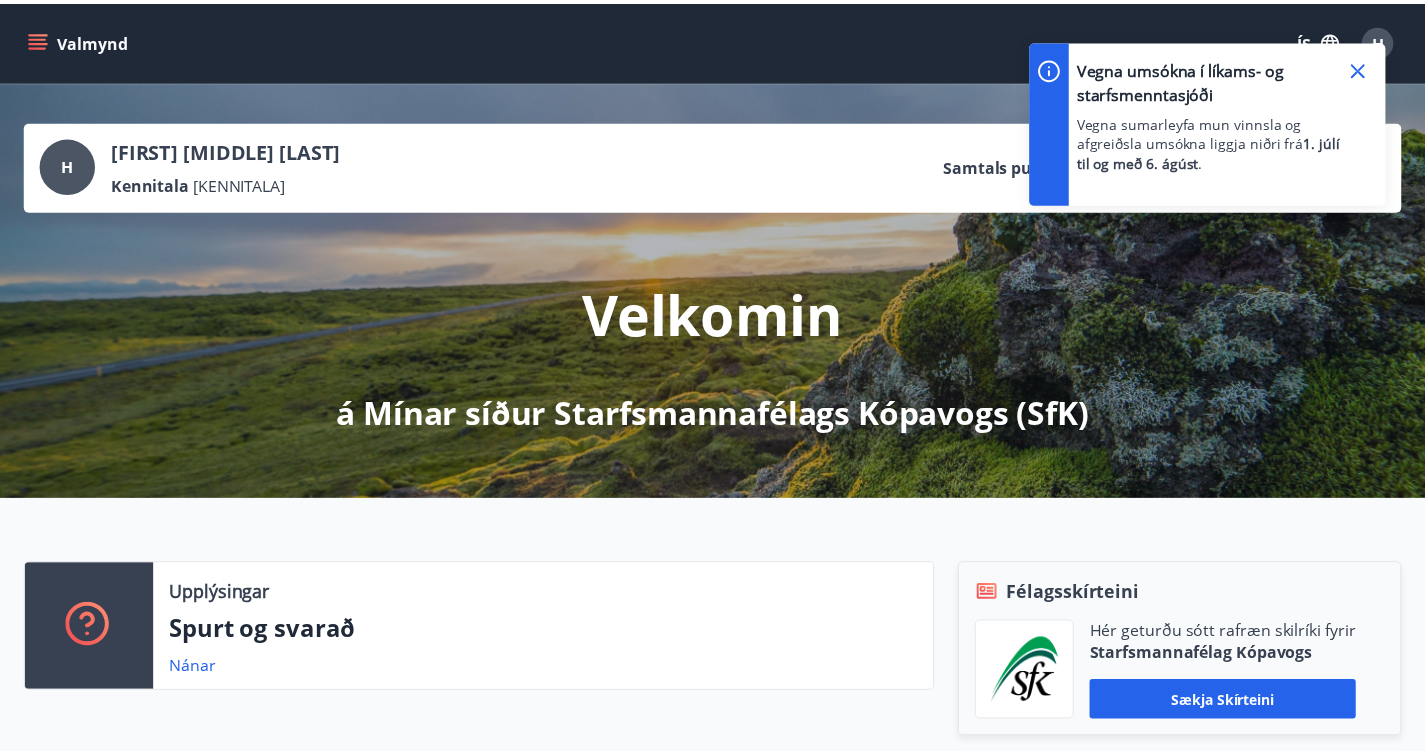 scroll, scrollTop: 0, scrollLeft: 0, axis: both 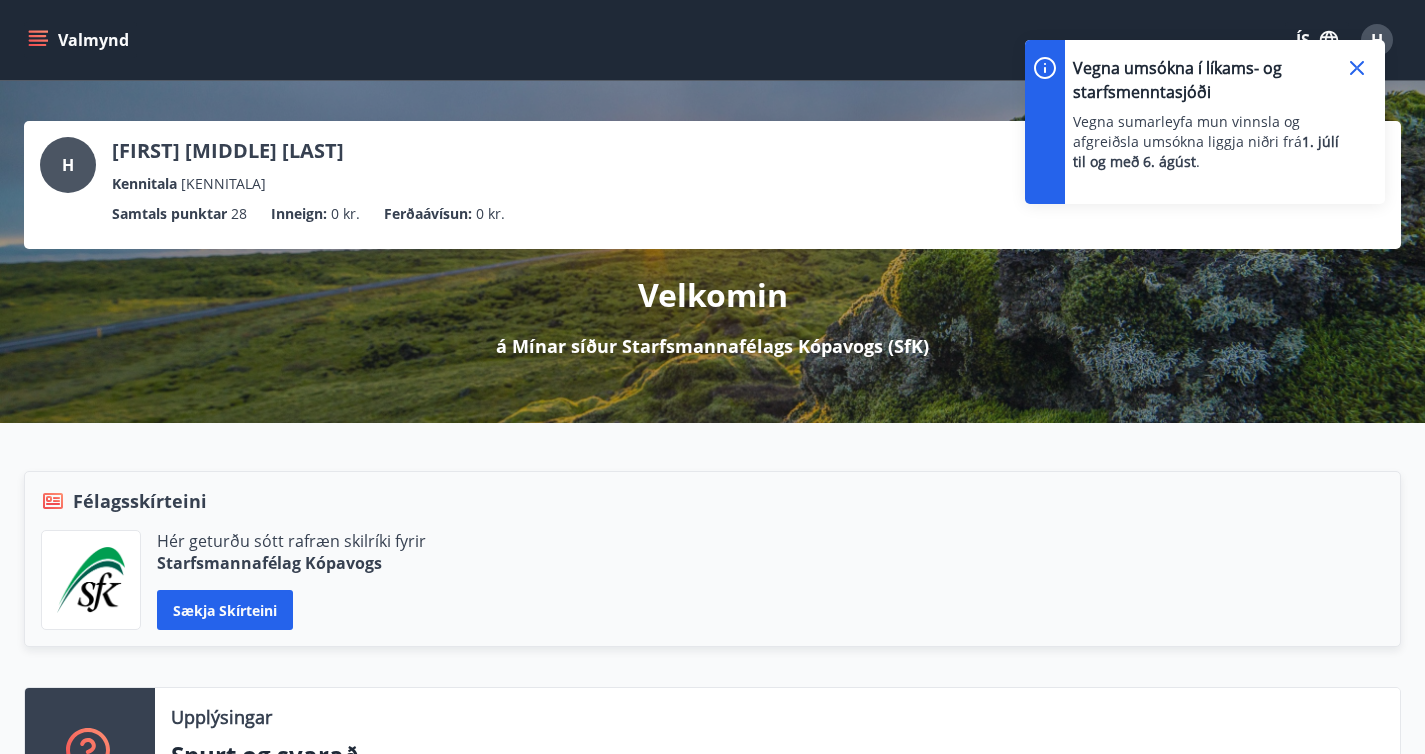 click at bounding box center [1357, 68] 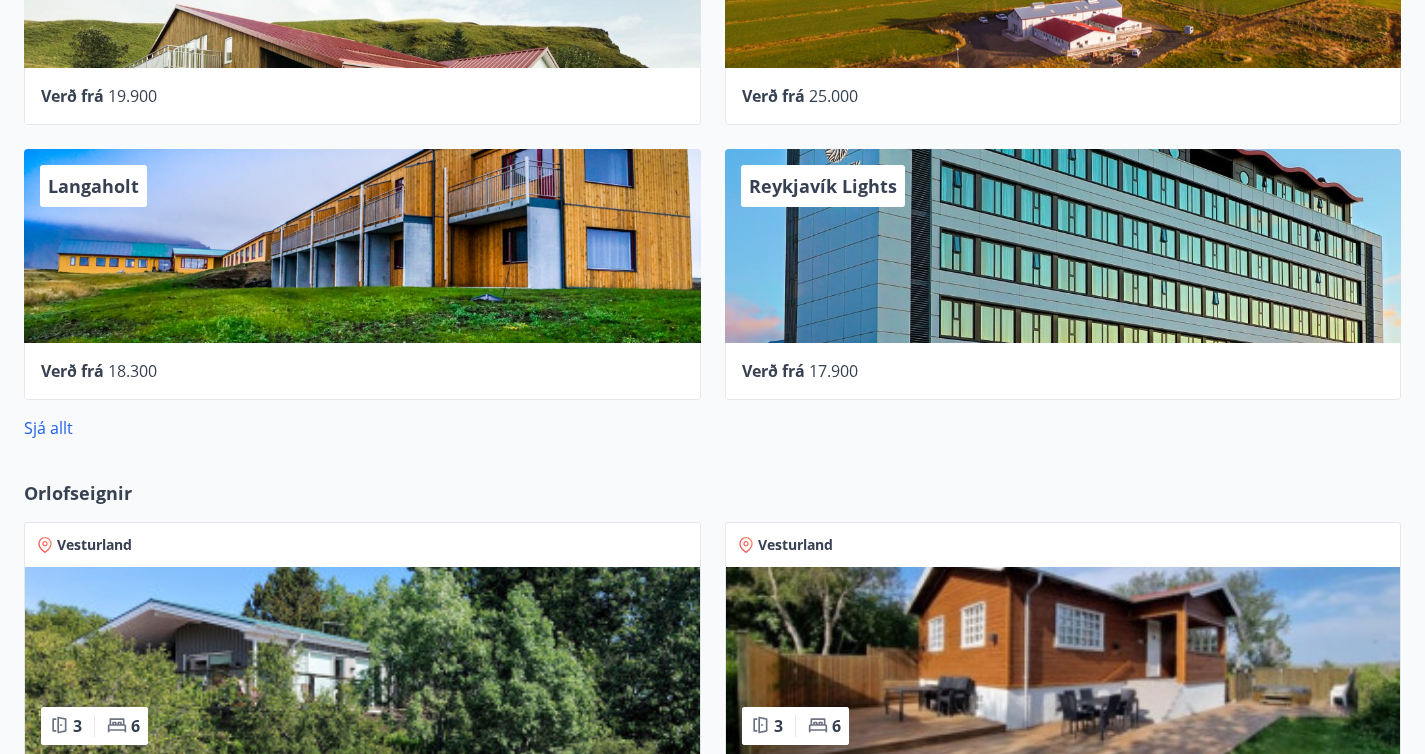scroll, scrollTop: 1042, scrollLeft: 0, axis: vertical 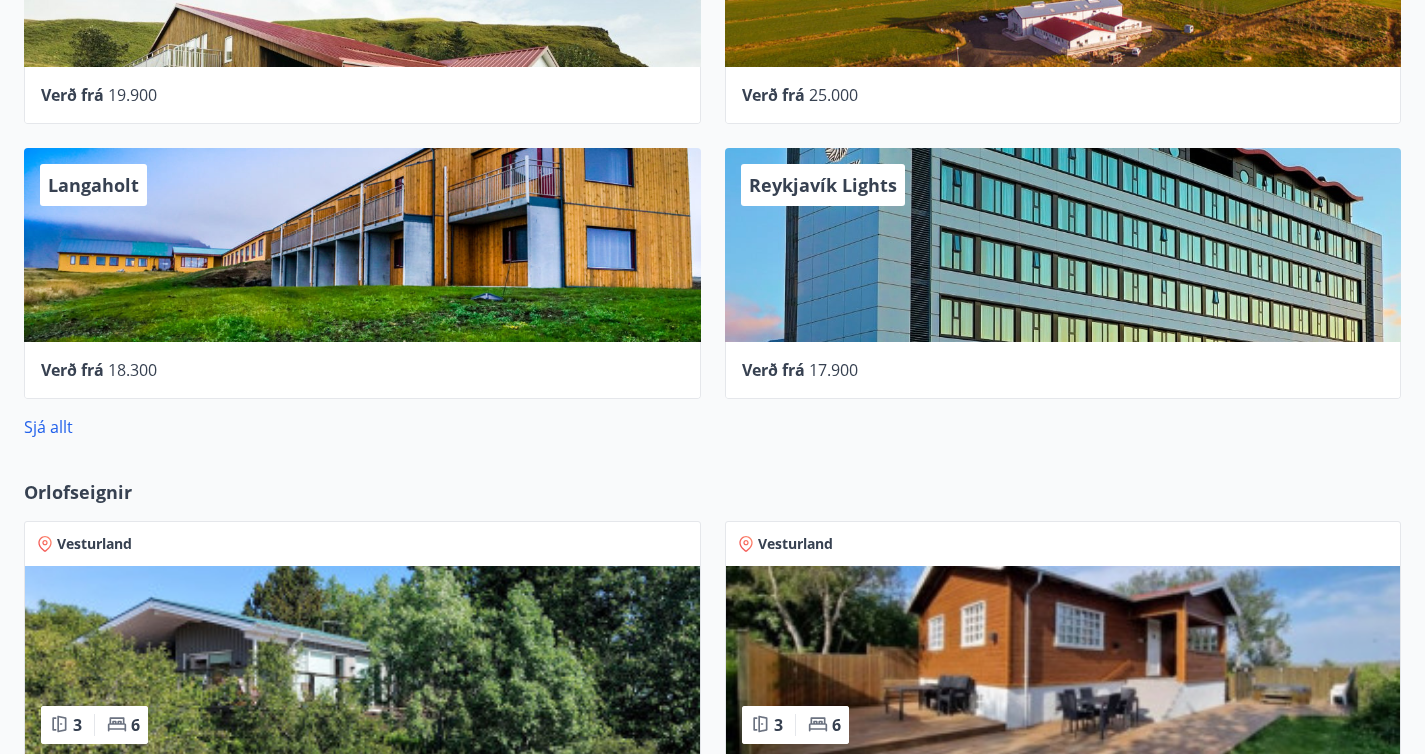 click on "Sjá framboð orlofseigna" at bounding box center (138, 1285) 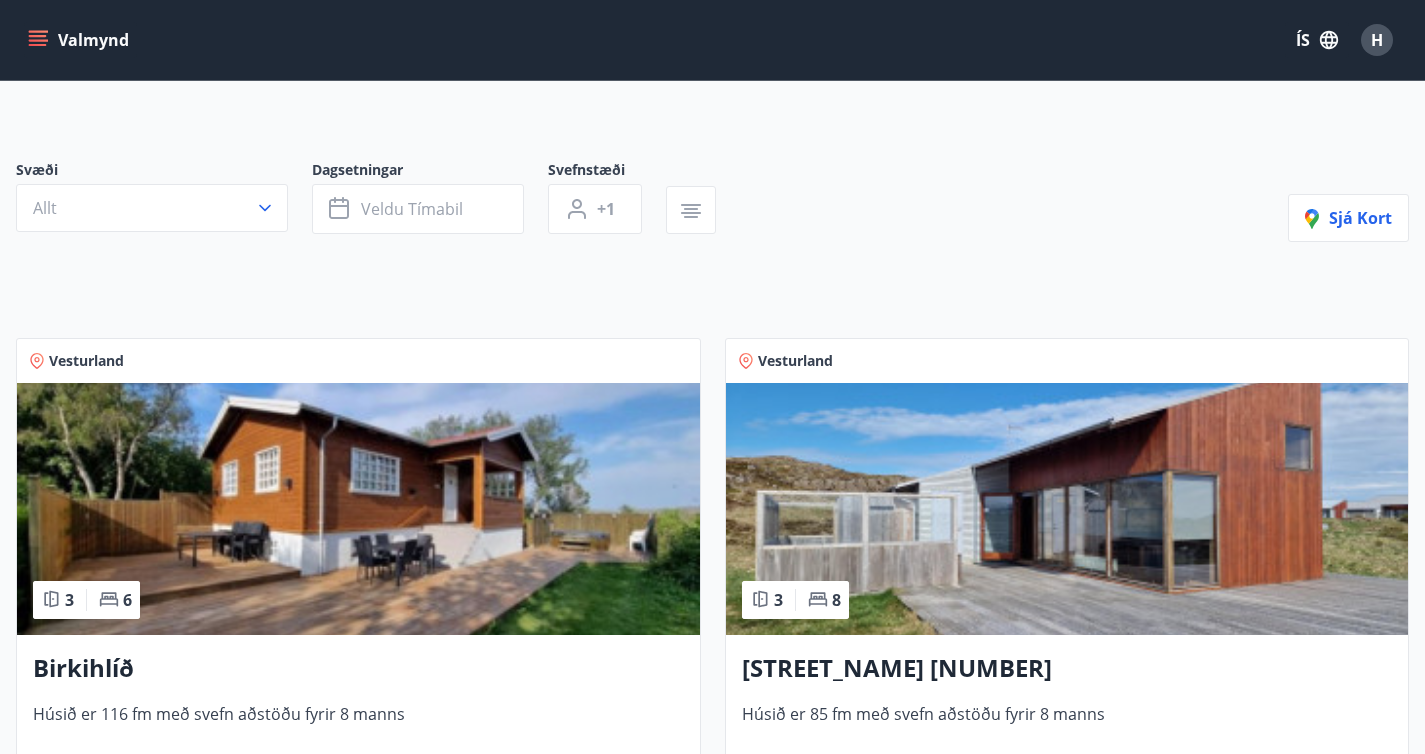 scroll, scrollTop: 111, scrollLeft: 0, axis: vertical 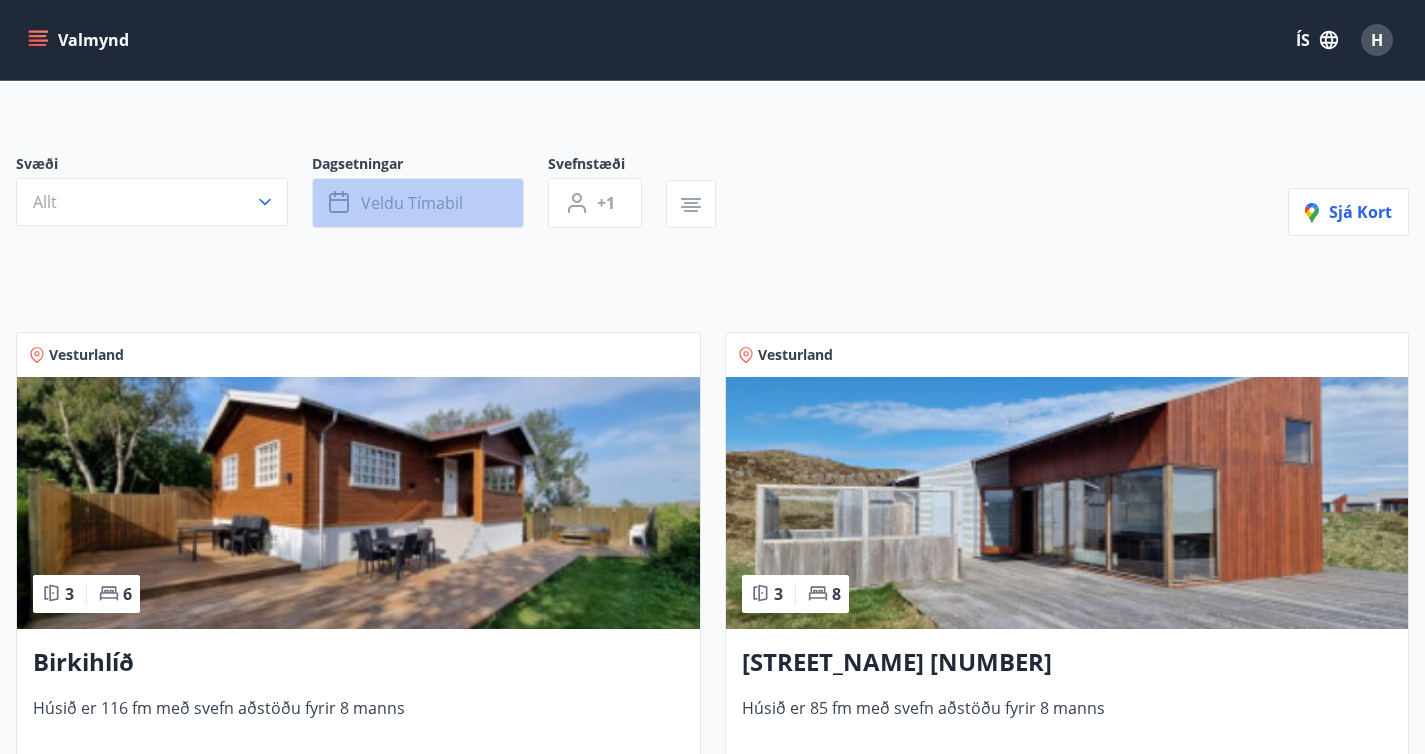 click on "Veldu tímabil" at bounding box center (412, 203) 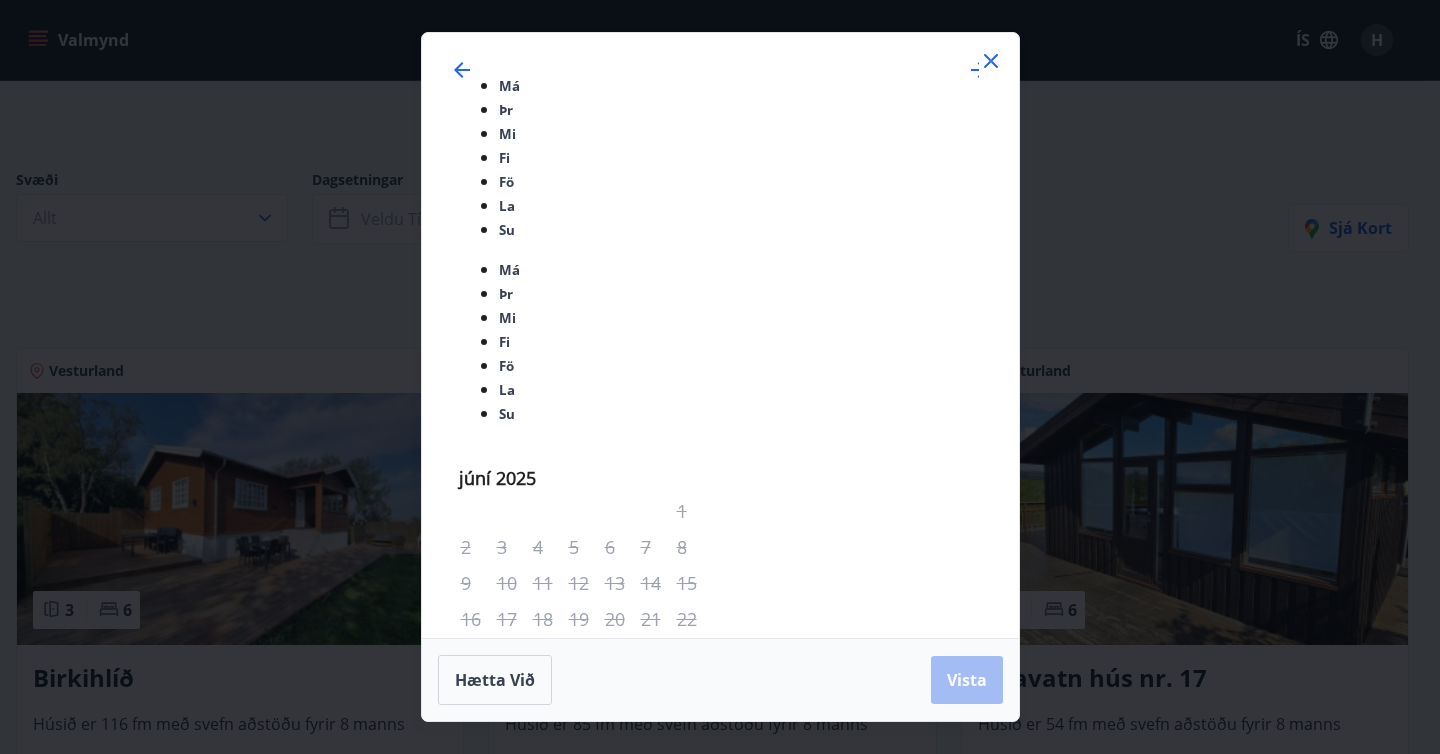 click on "11" at bounding box center (622, 875) 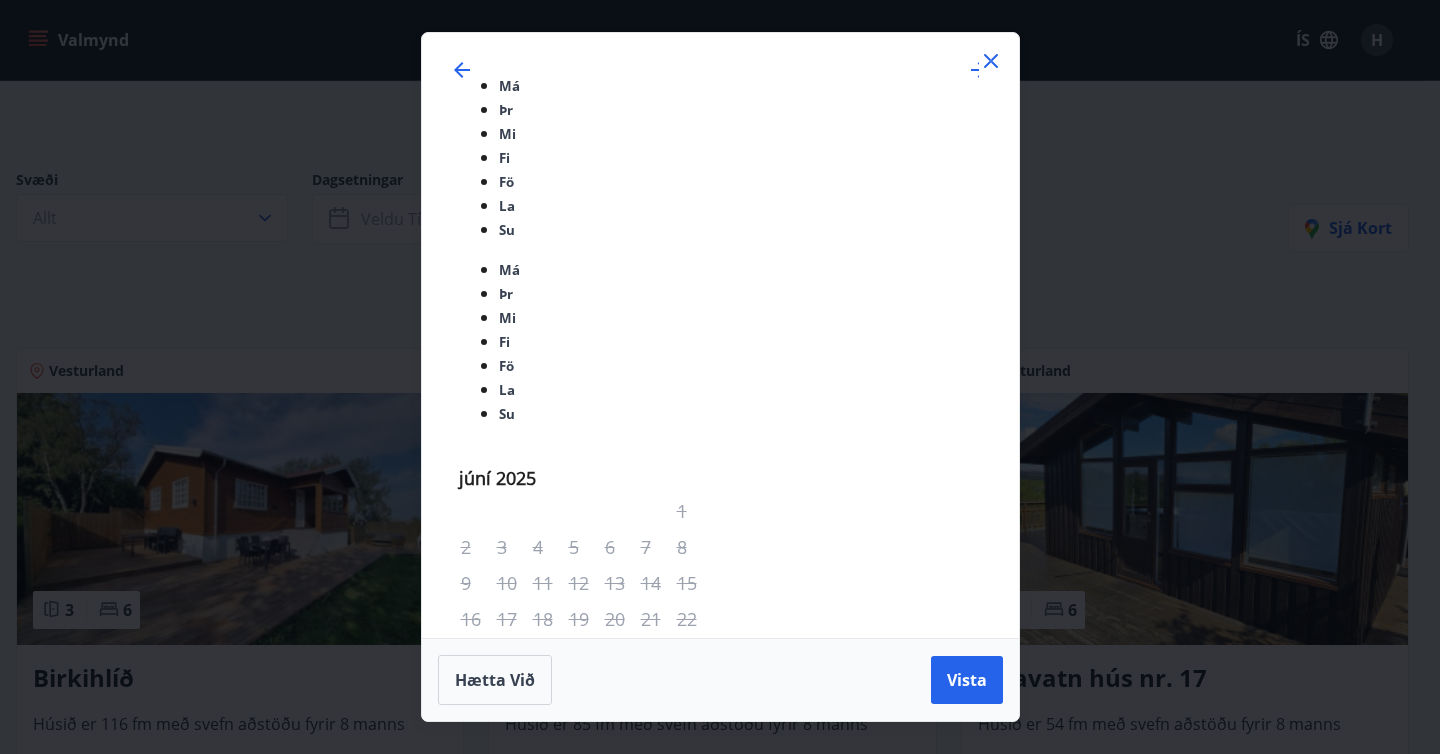 click on "13" at bounding box center [694, 875] 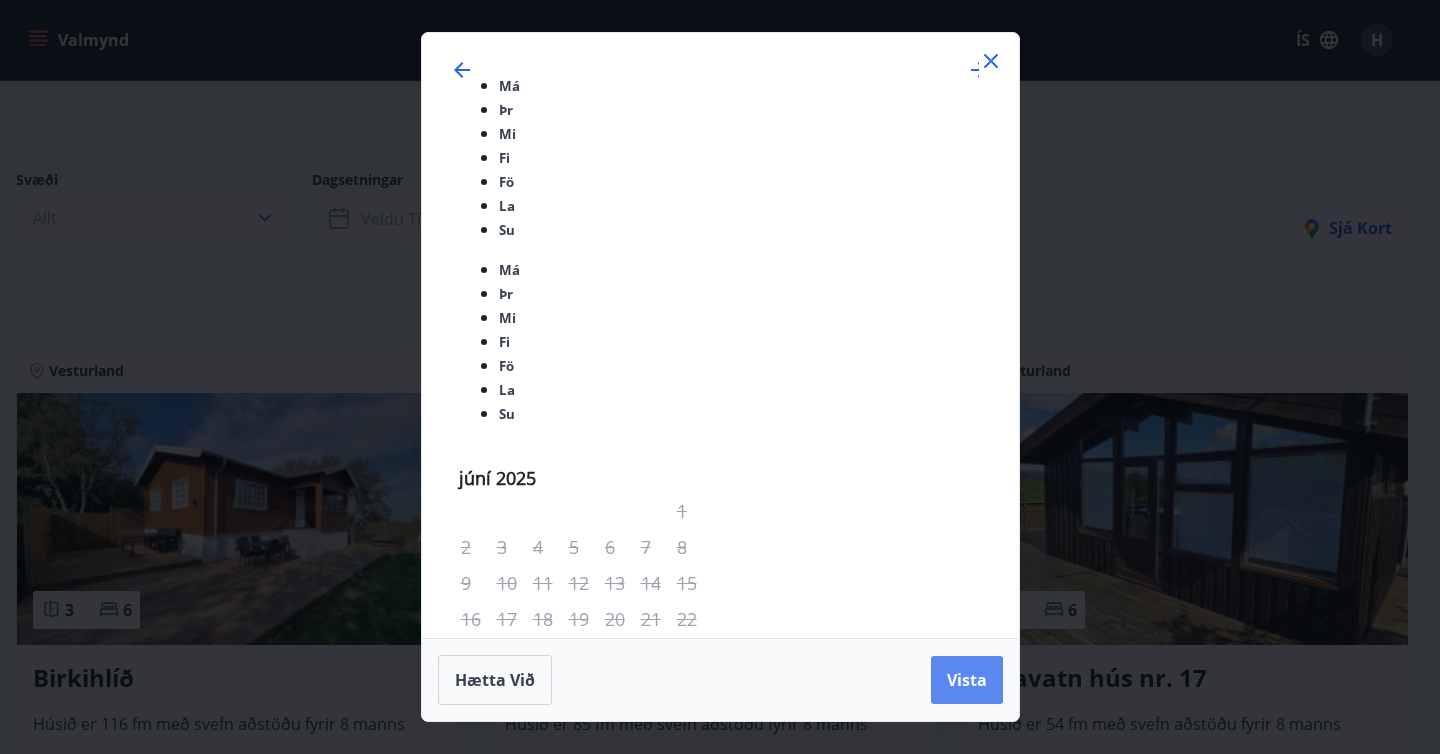 click on "Vista" at bounding box center [967, 680] 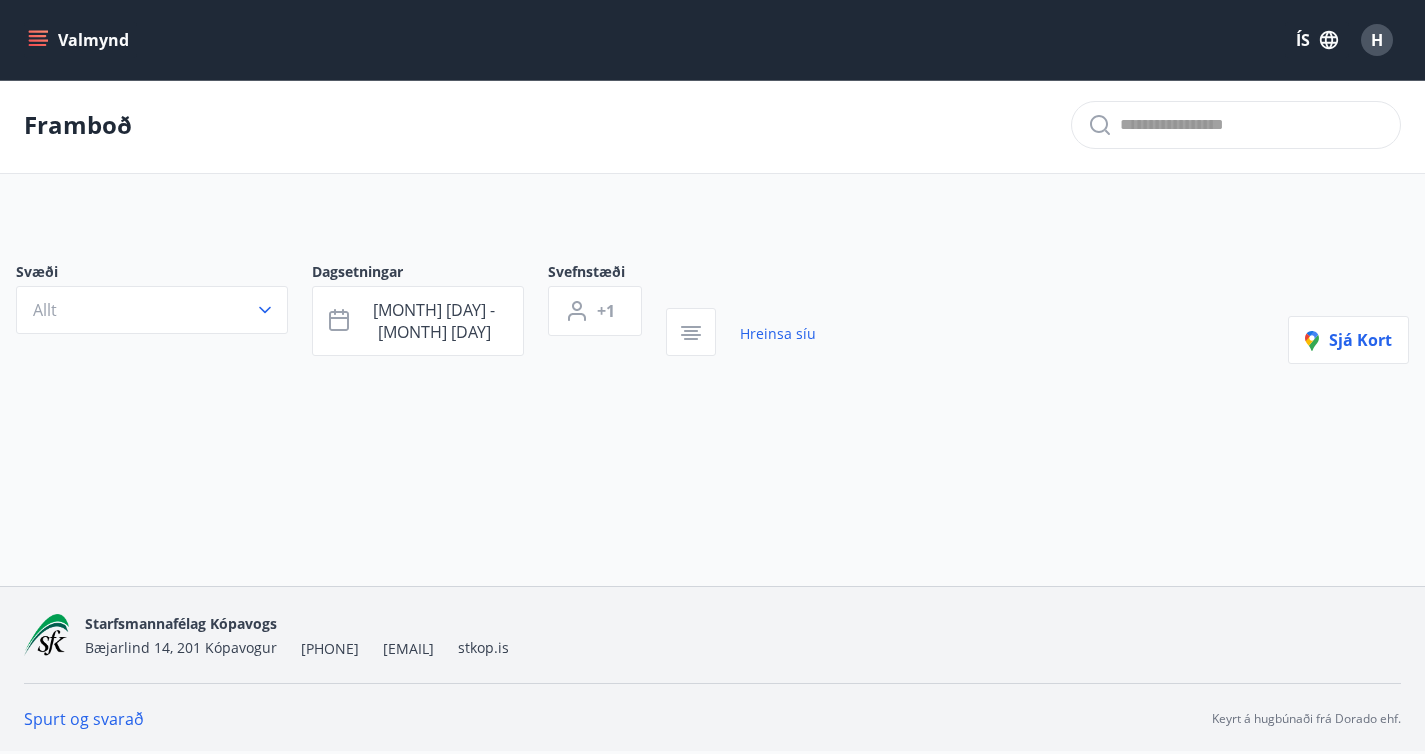 scroll, scrollTop: 3, scrollLeft: 0, axis: vertical 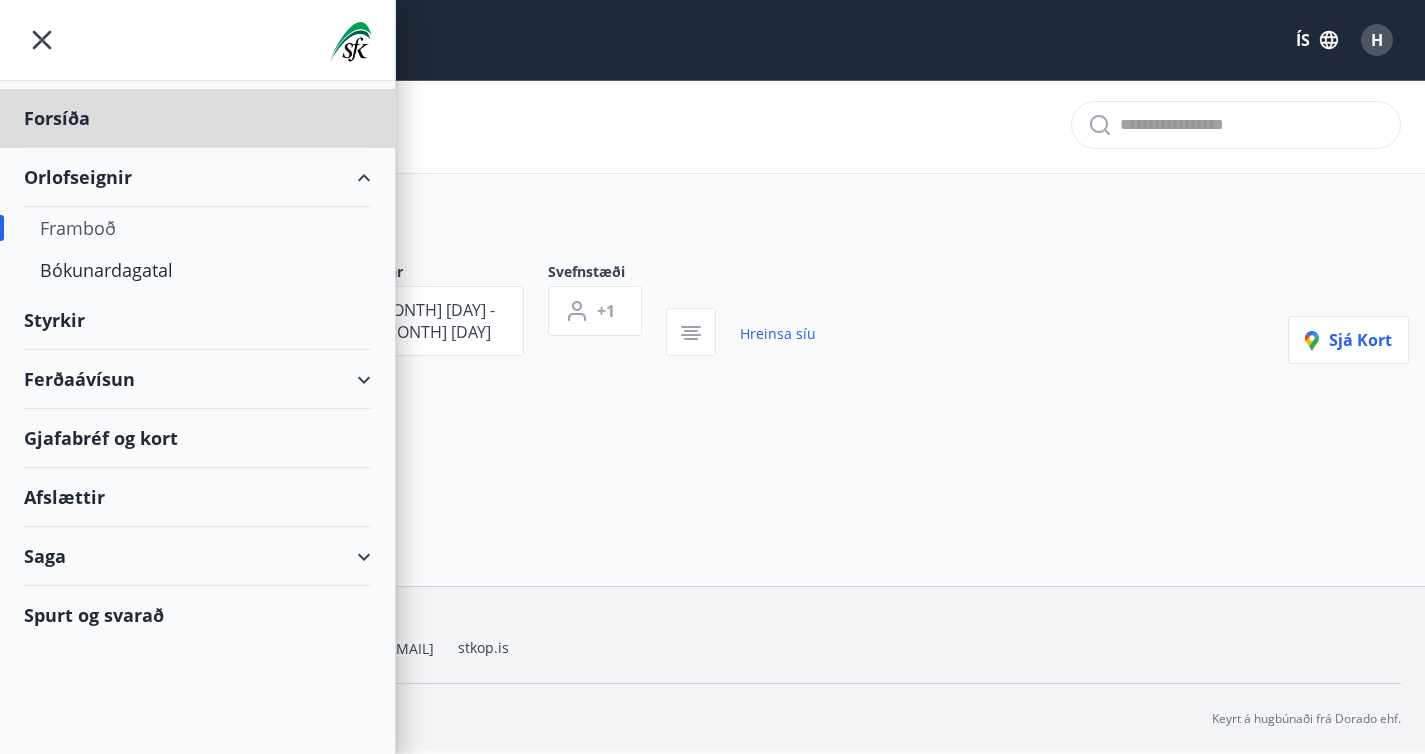 click on "Styrkir" at bounding box center [197, 118] 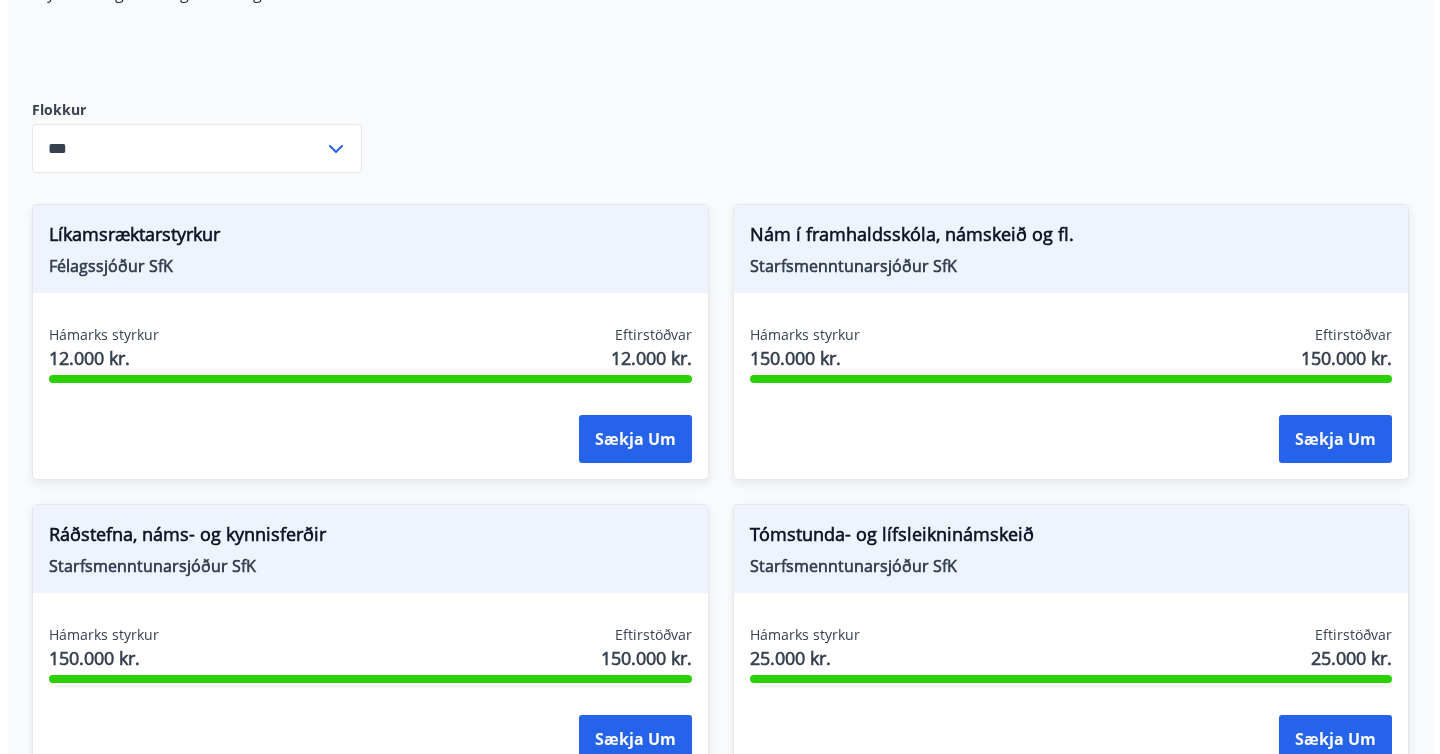 scroll, scrollTop: 235, scrollLeft: 0, axis: vertical 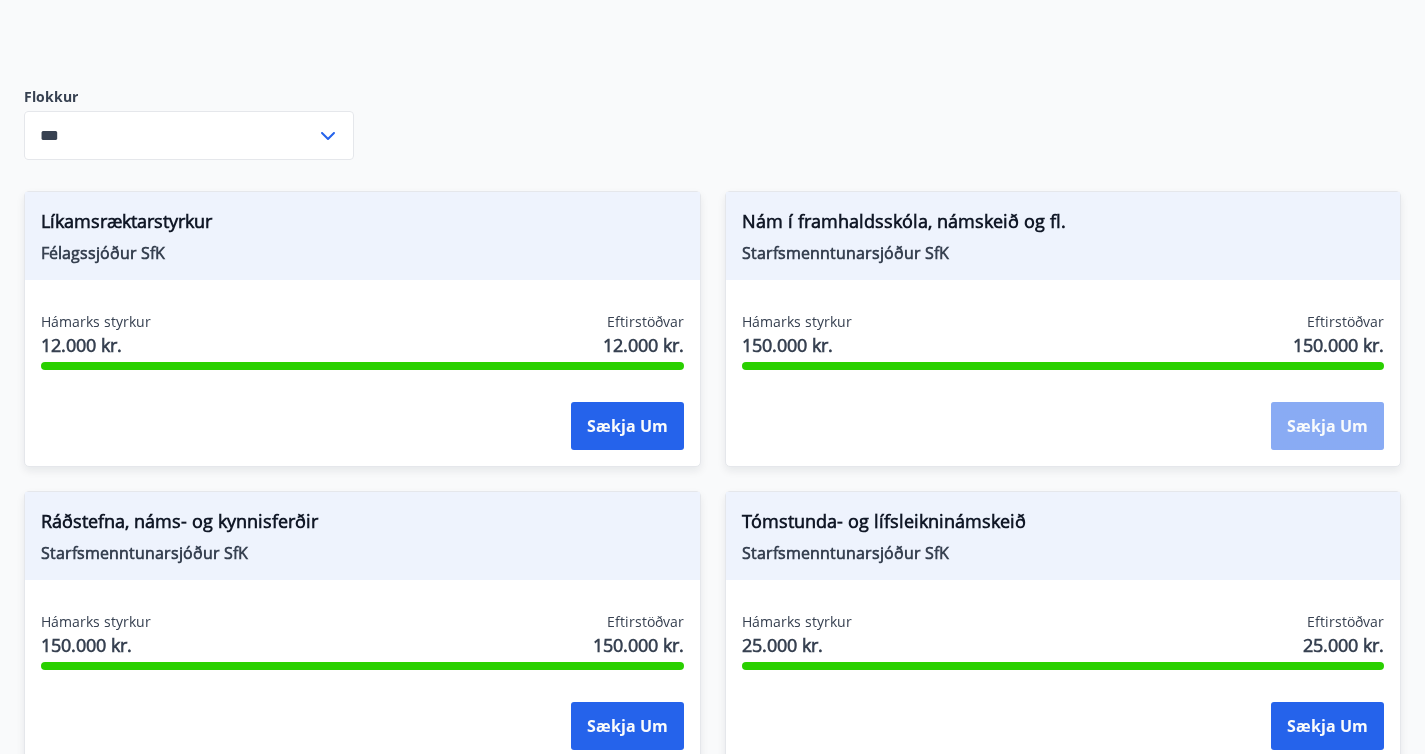 click on "Sækja um" at bounding box center [627, 426] 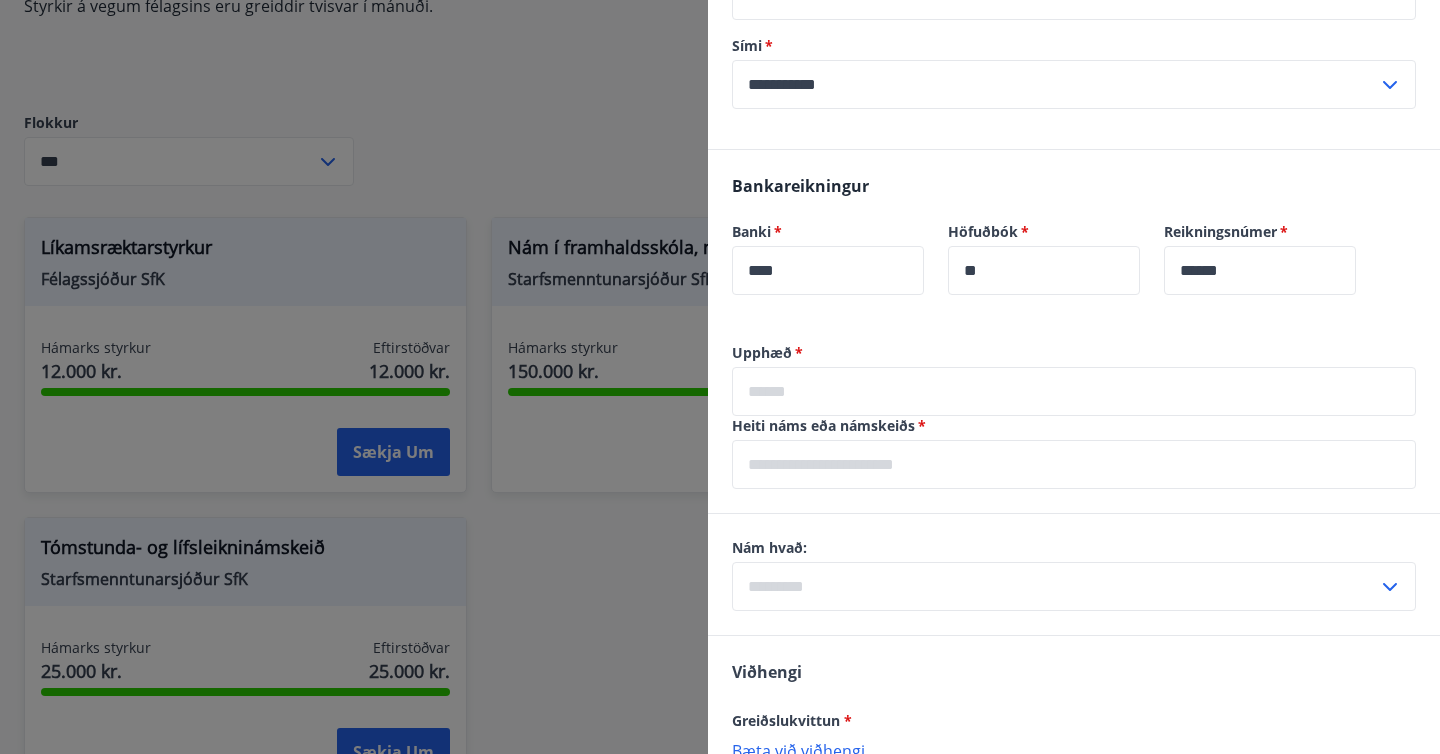 scroll, scrollTop: 975, scrollLeft: 0, axis: vertical 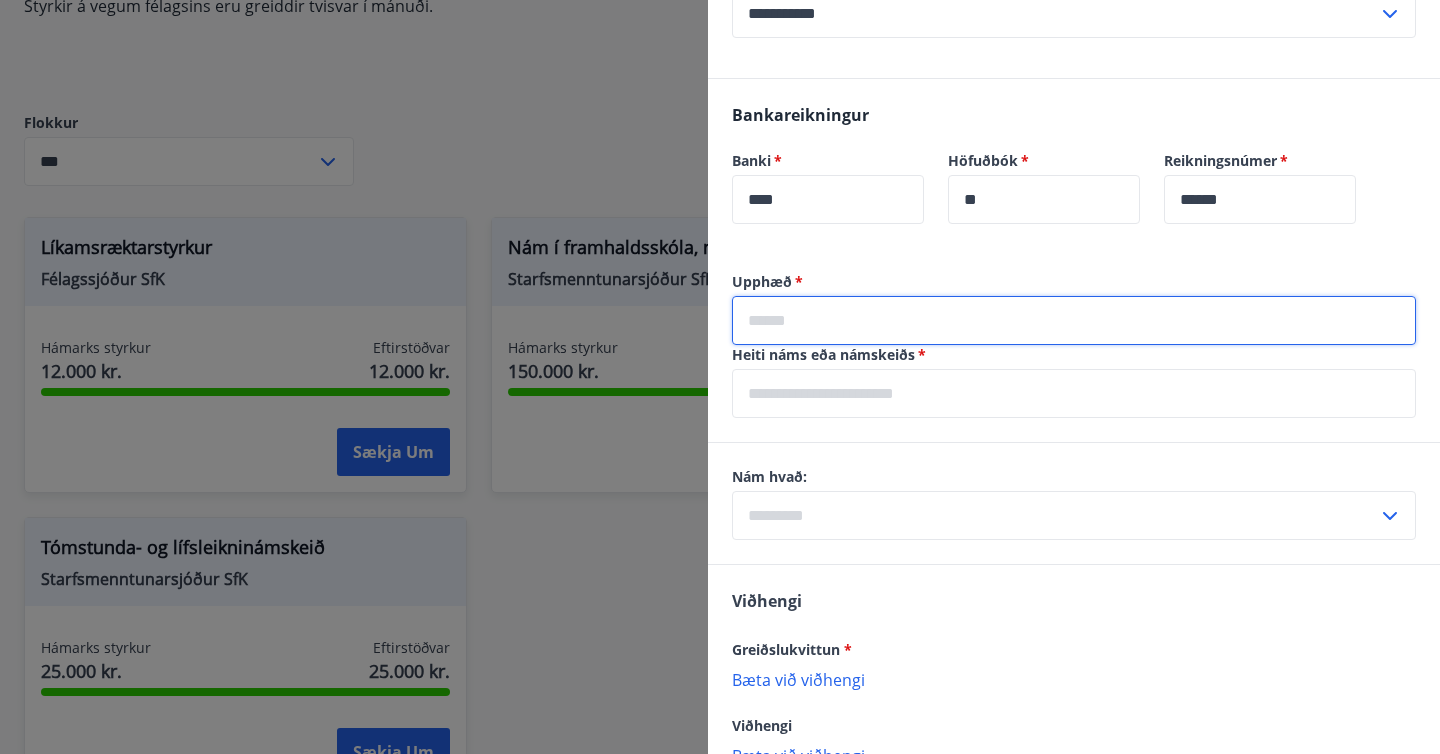 click at bounding box center [1074, 320] 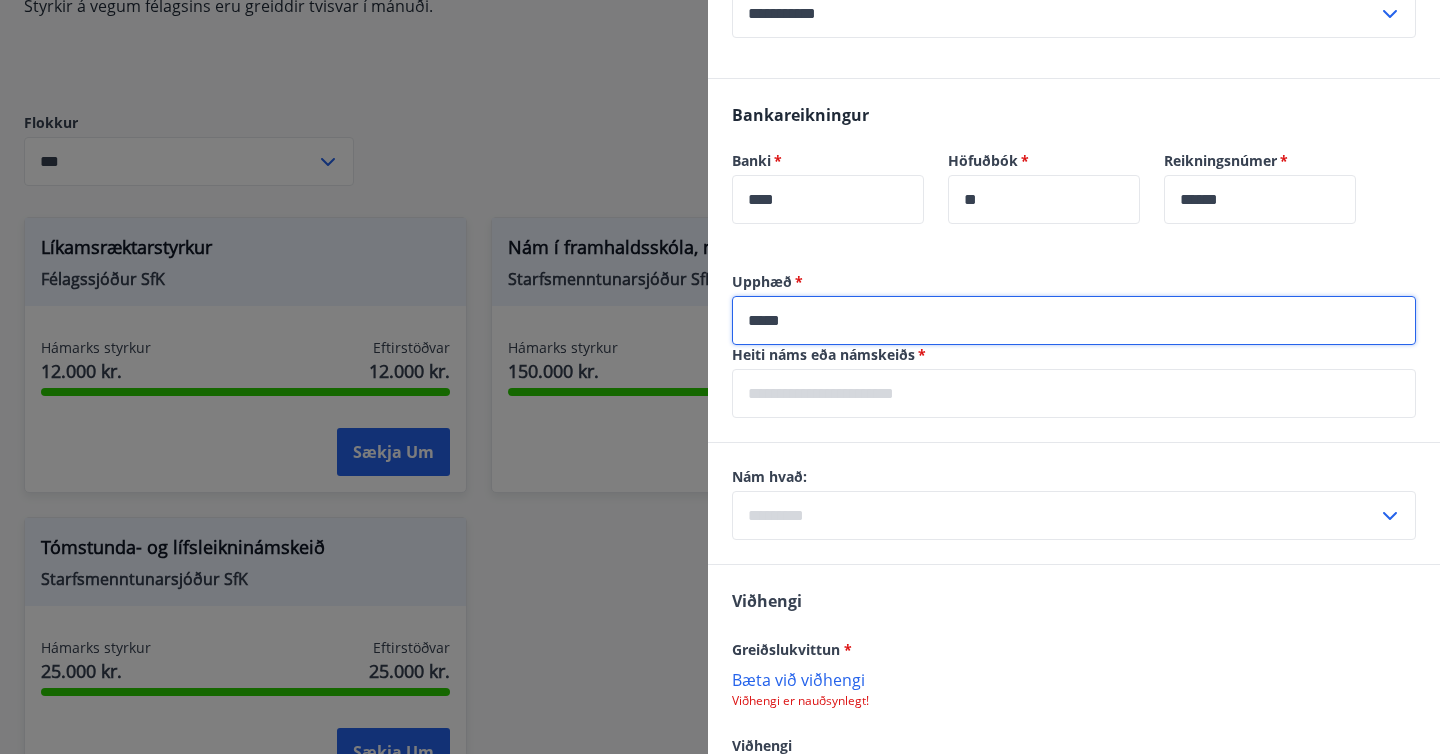 type on "*****" 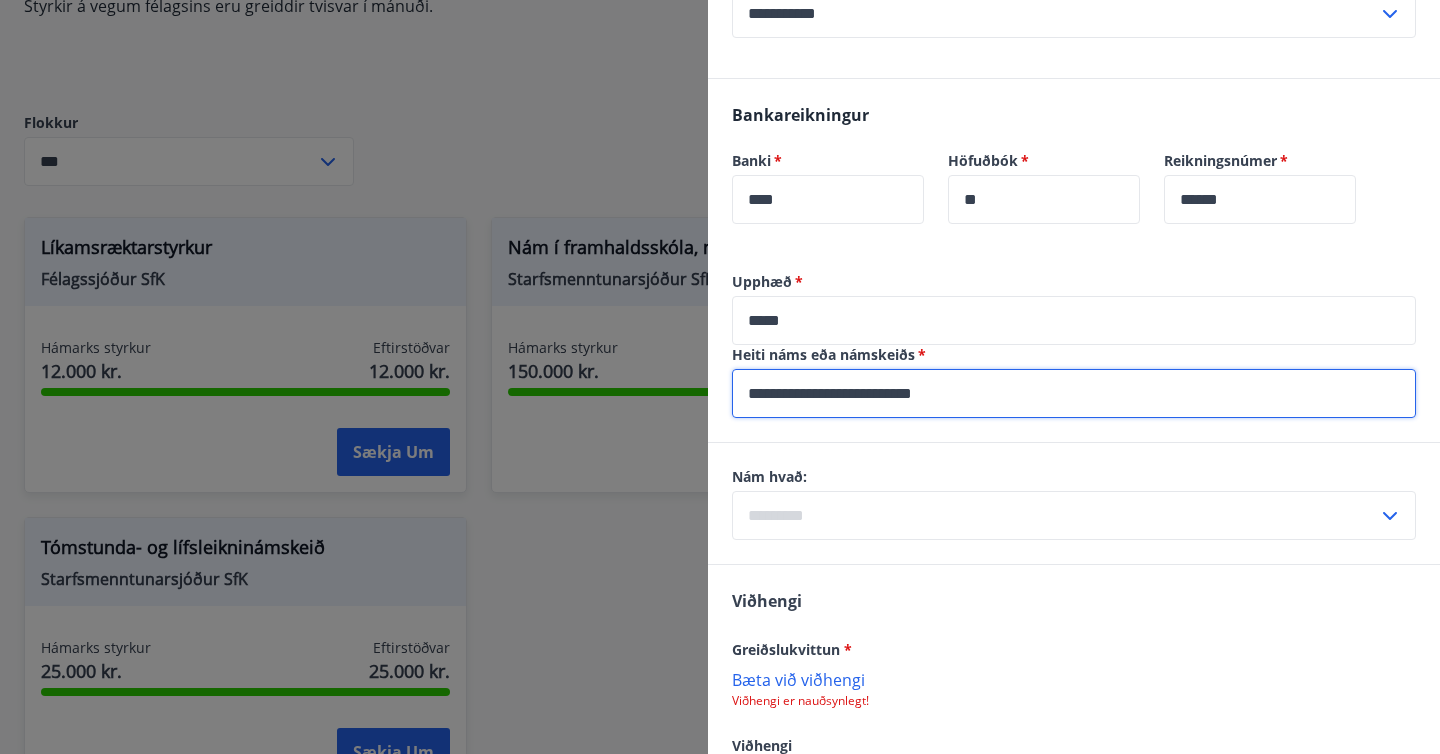 type on "**********" 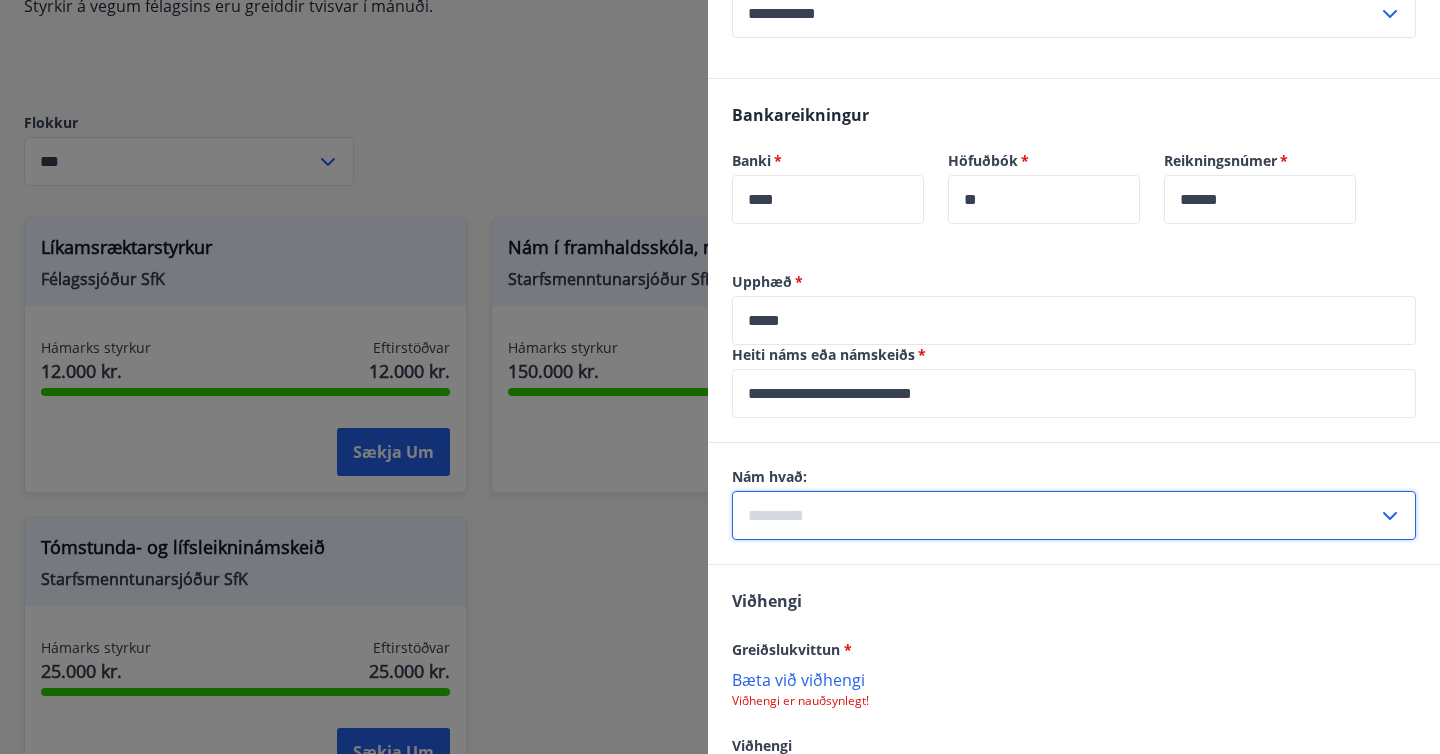 click at bounding box center (1055, 515) 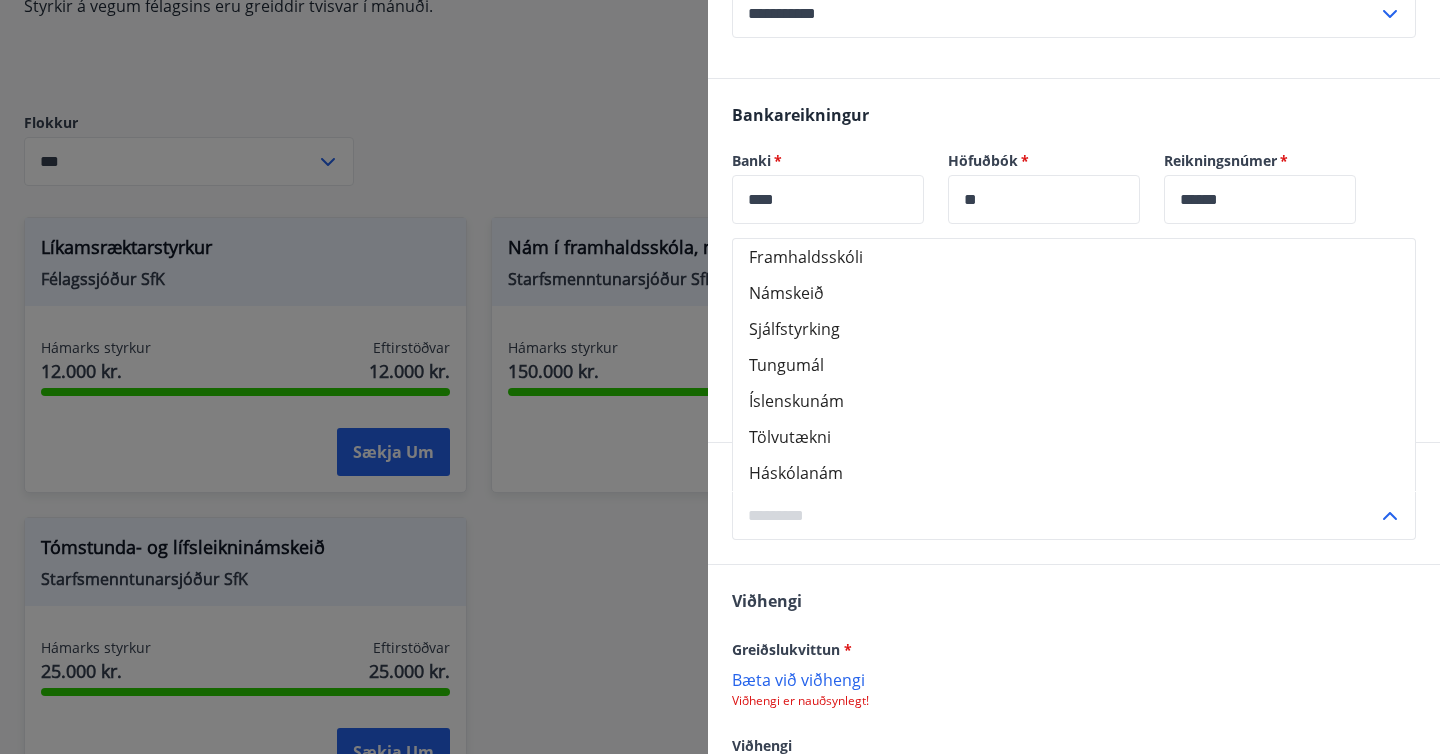 click on "Tölvutækni" at bounding box center [1074, 437] 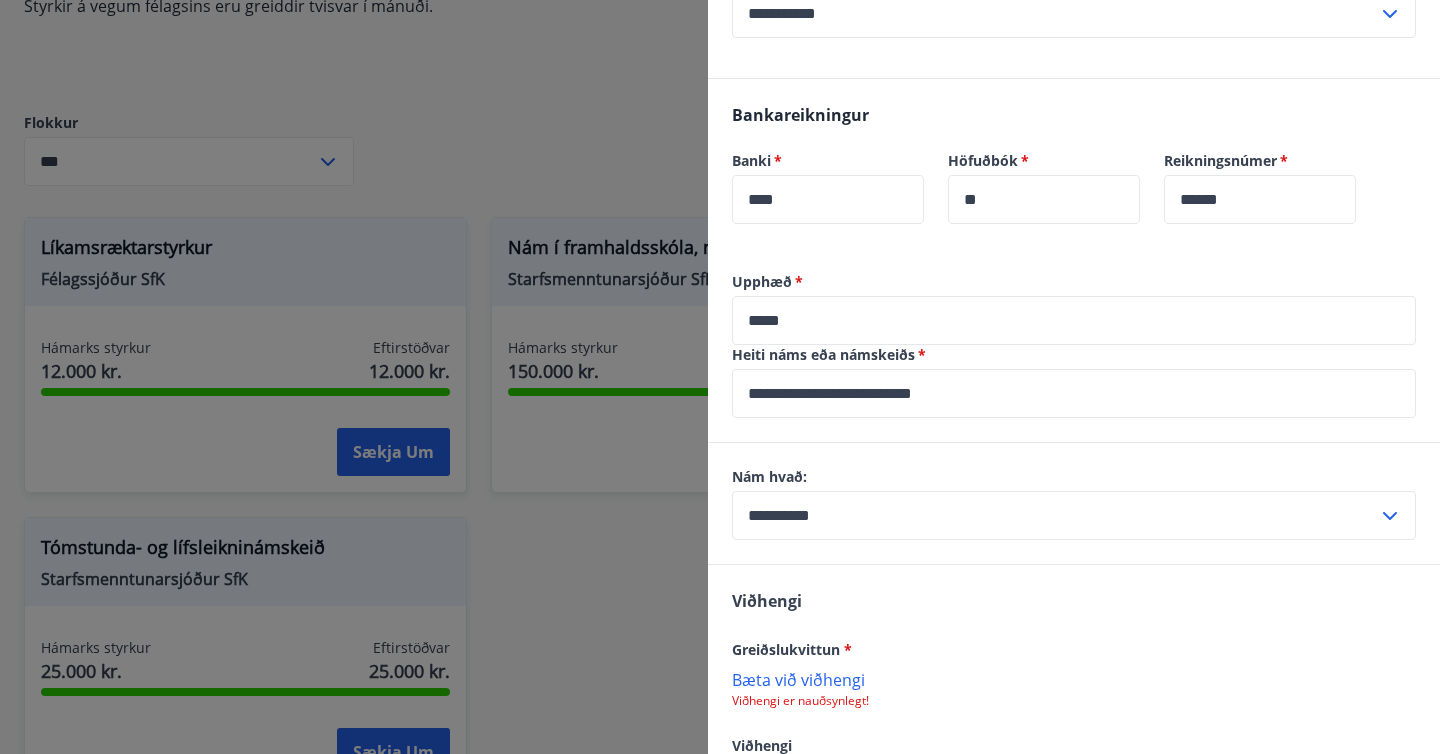 click on "**********" at bounding box center (1055, 515) 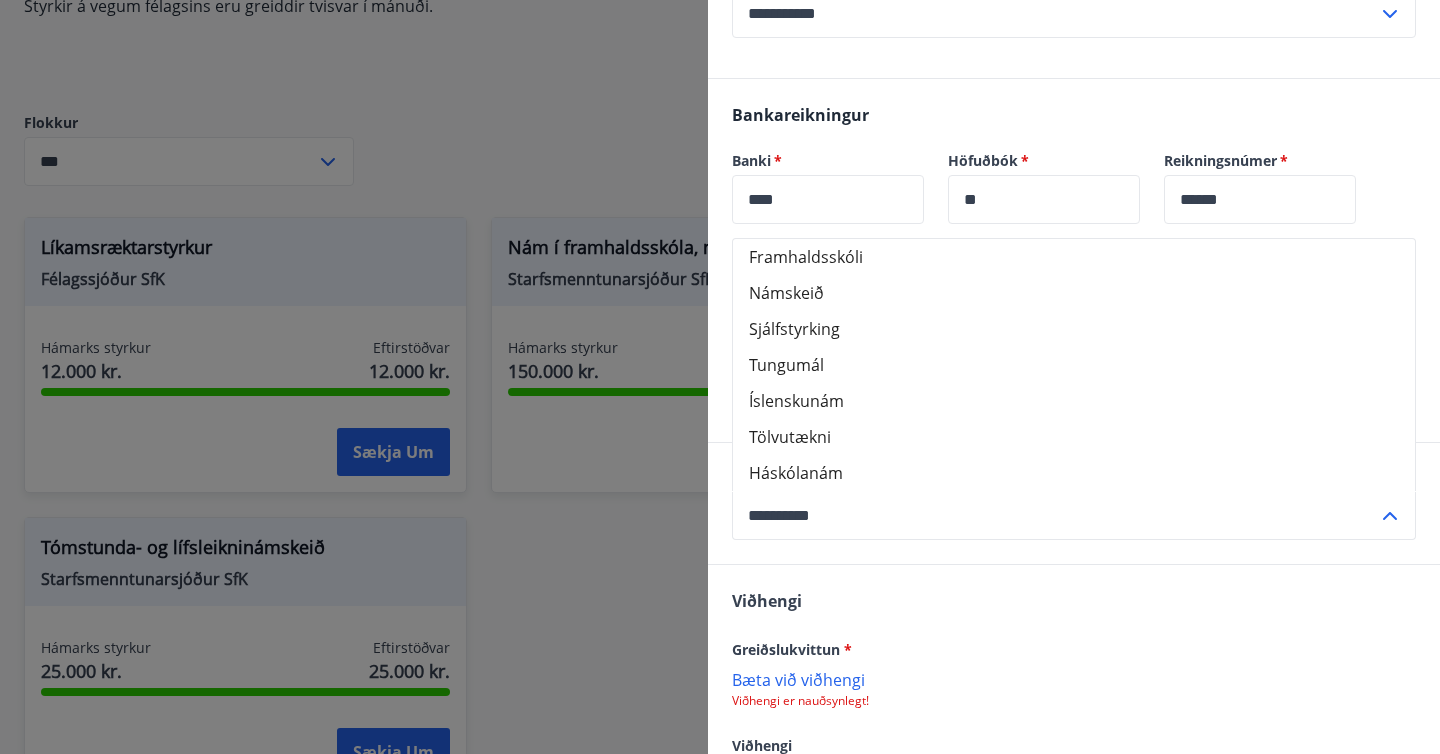 click on "Háskólanám" at bounding box center [1074, 473] 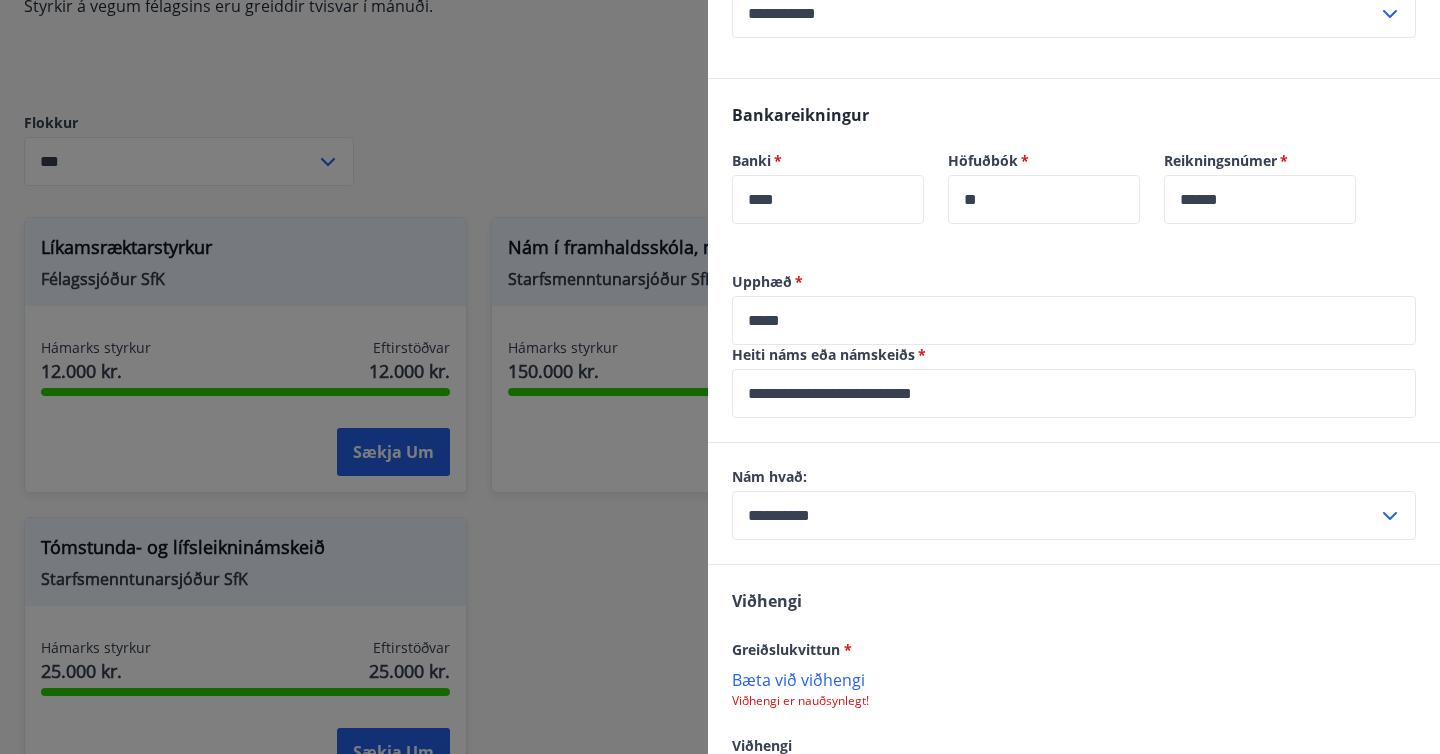 scroll, scrollTop: 1130, scrollLeft: 0, axis: vertical 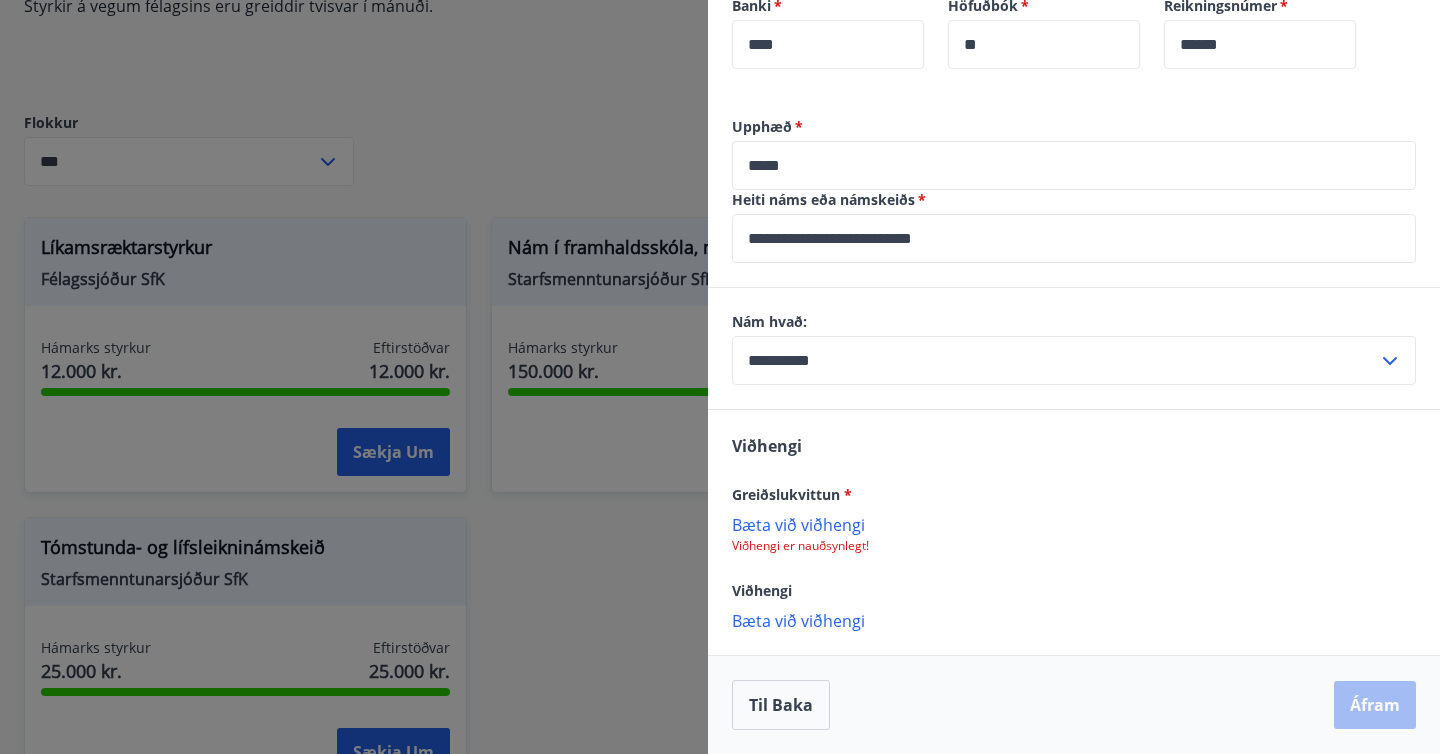 click on "Bæta við viðhengi" at bounding box center (1074, 524) 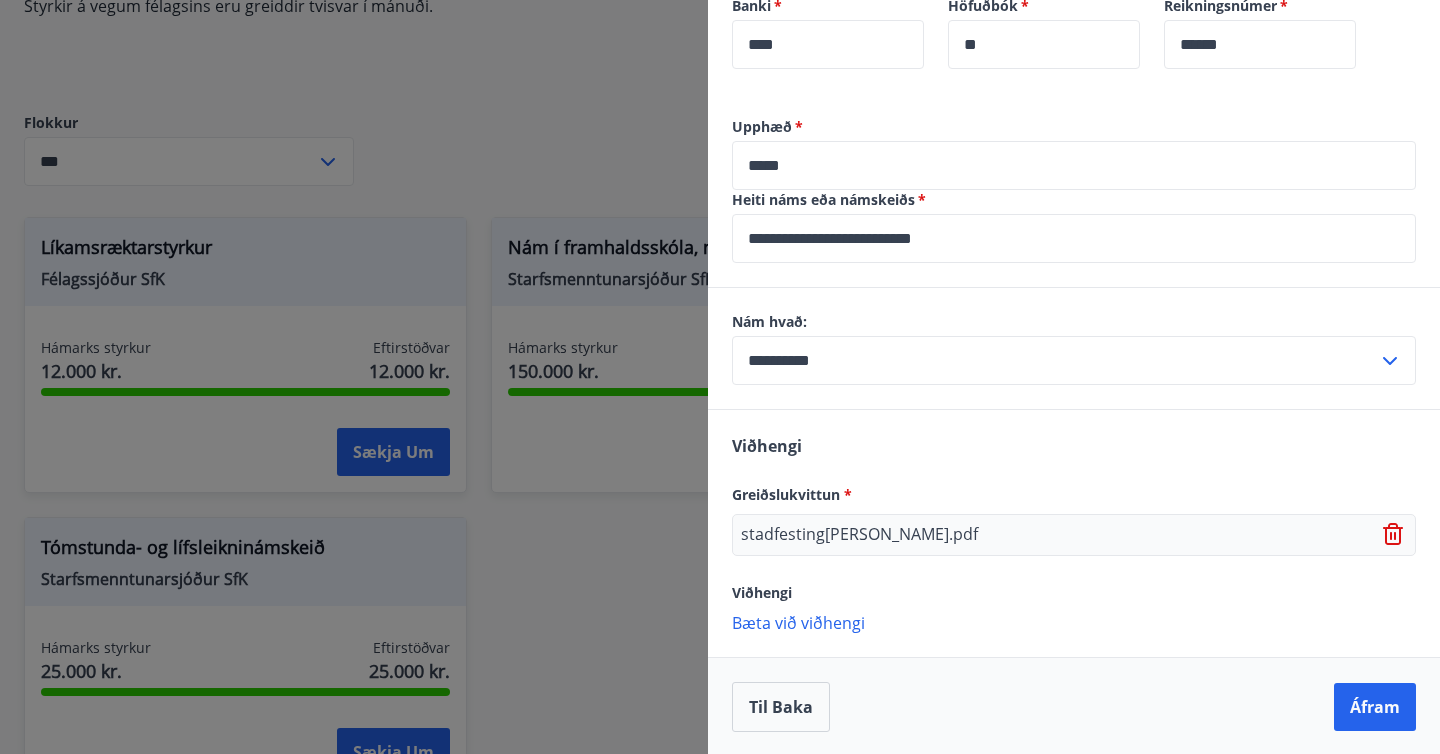 click on "Bæta við viðhengi" at bounding box center [1074, 622] 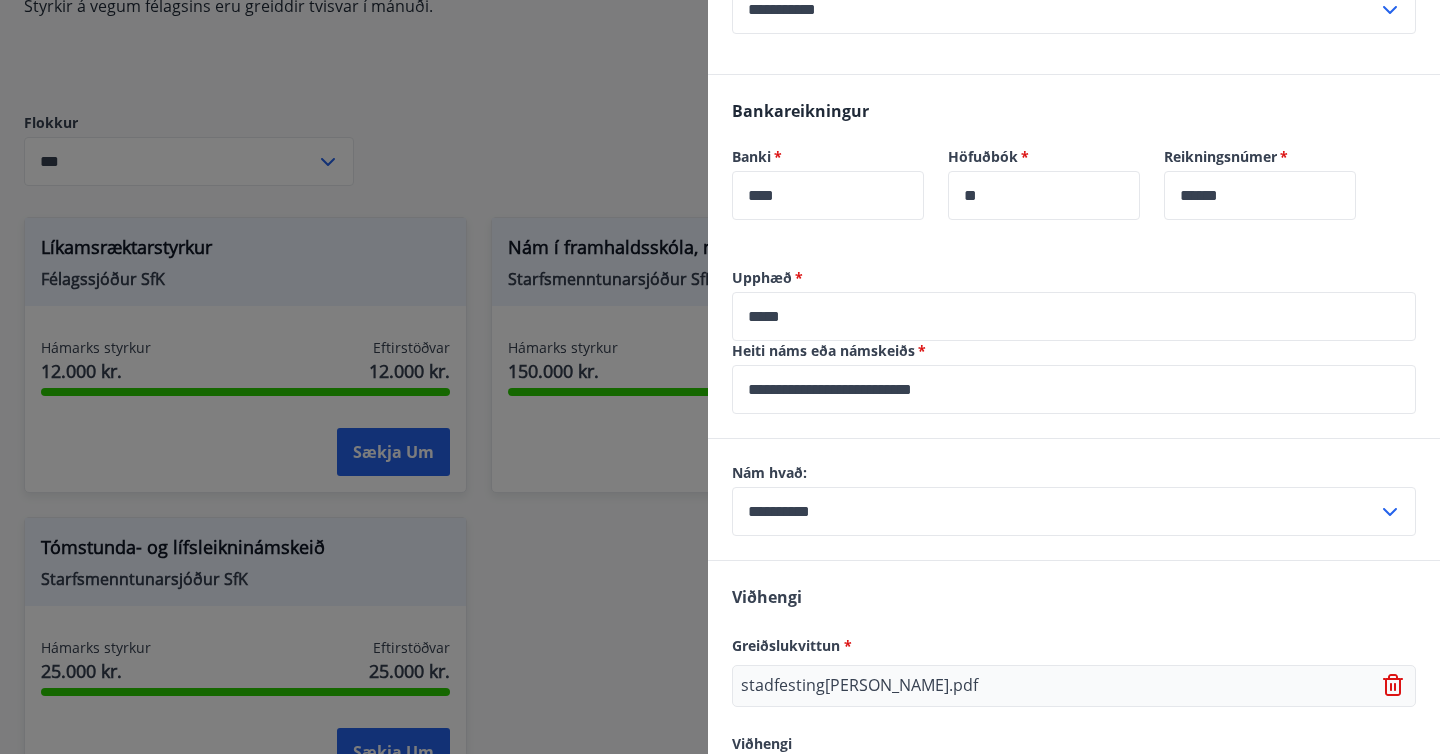 scroll, scrollTop: 1174, scrollLeft: 0, axis: vertical 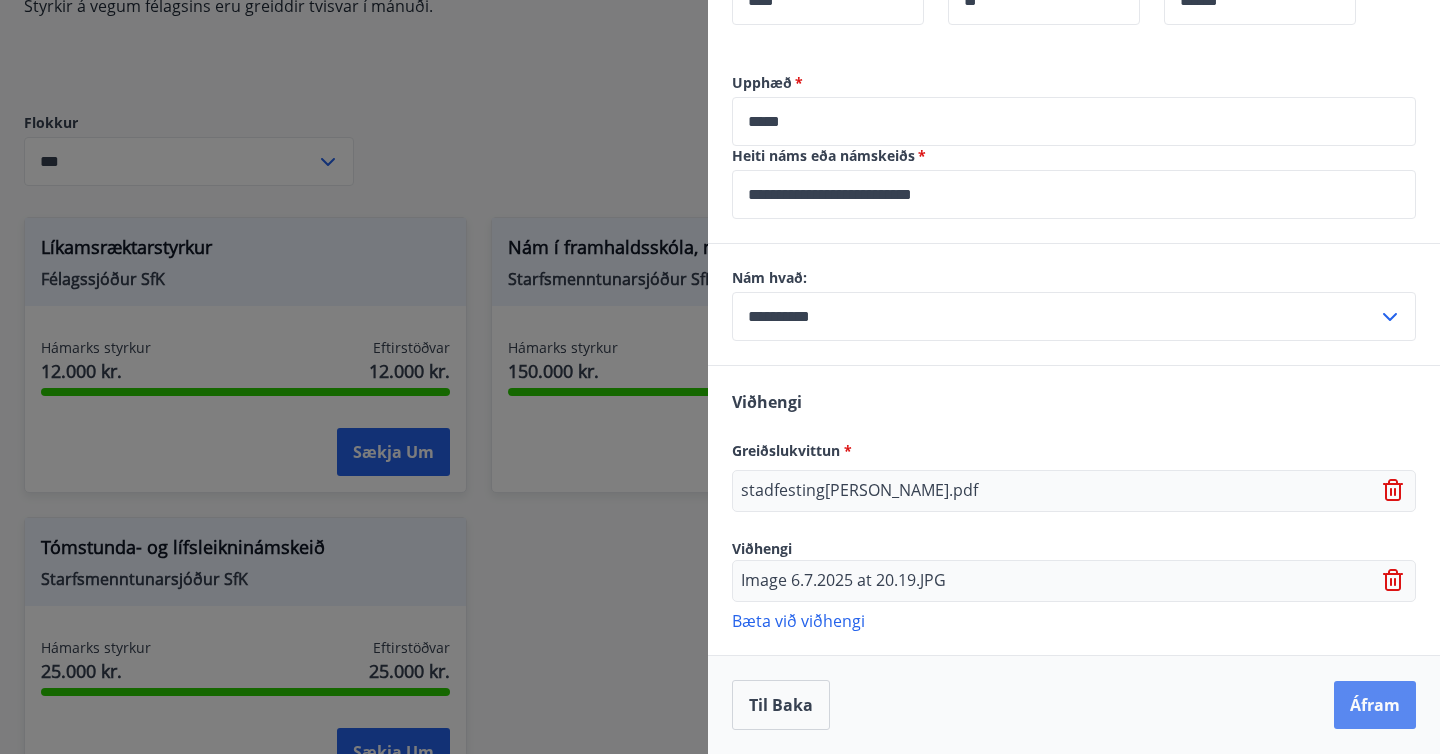click on "Áfram" at bounding box center [1375, 705] 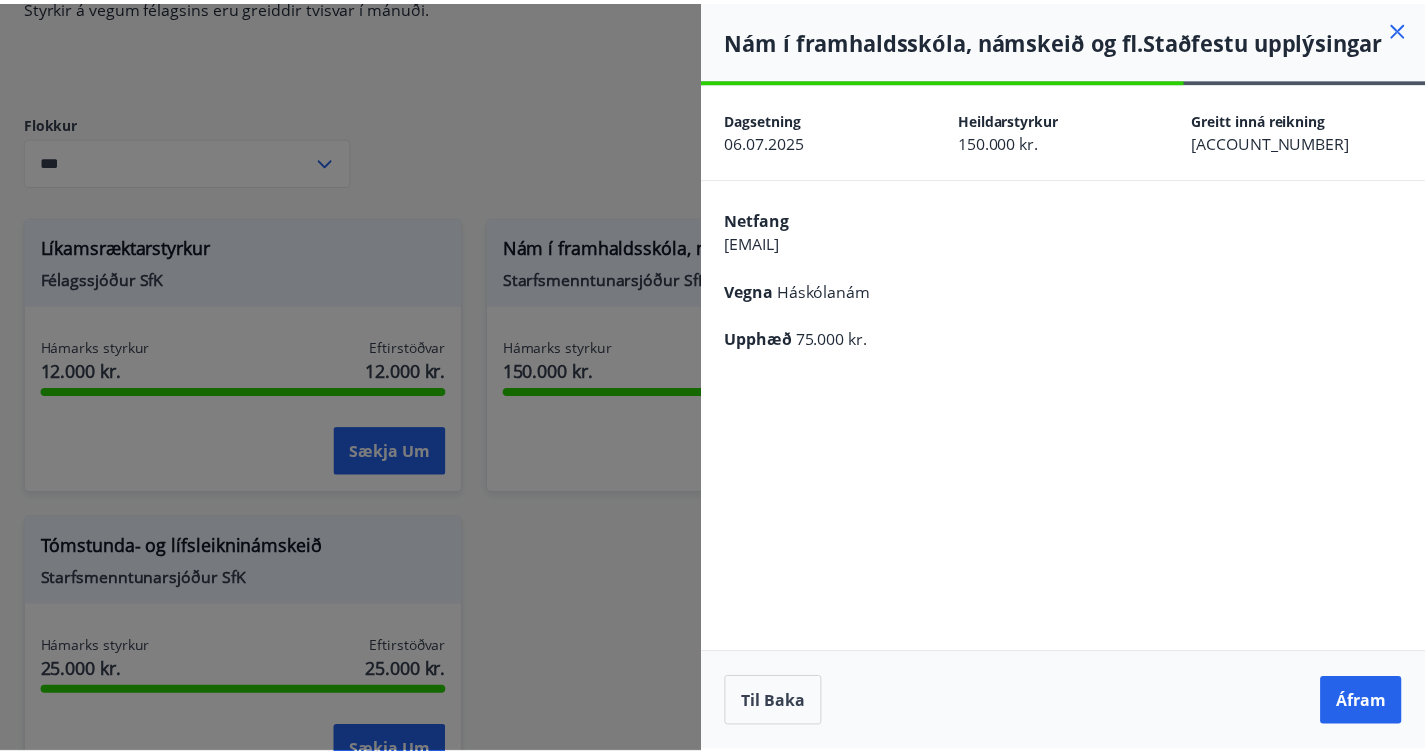 scroll, scrollTop: 0, scrollLeft: 0, axis: both 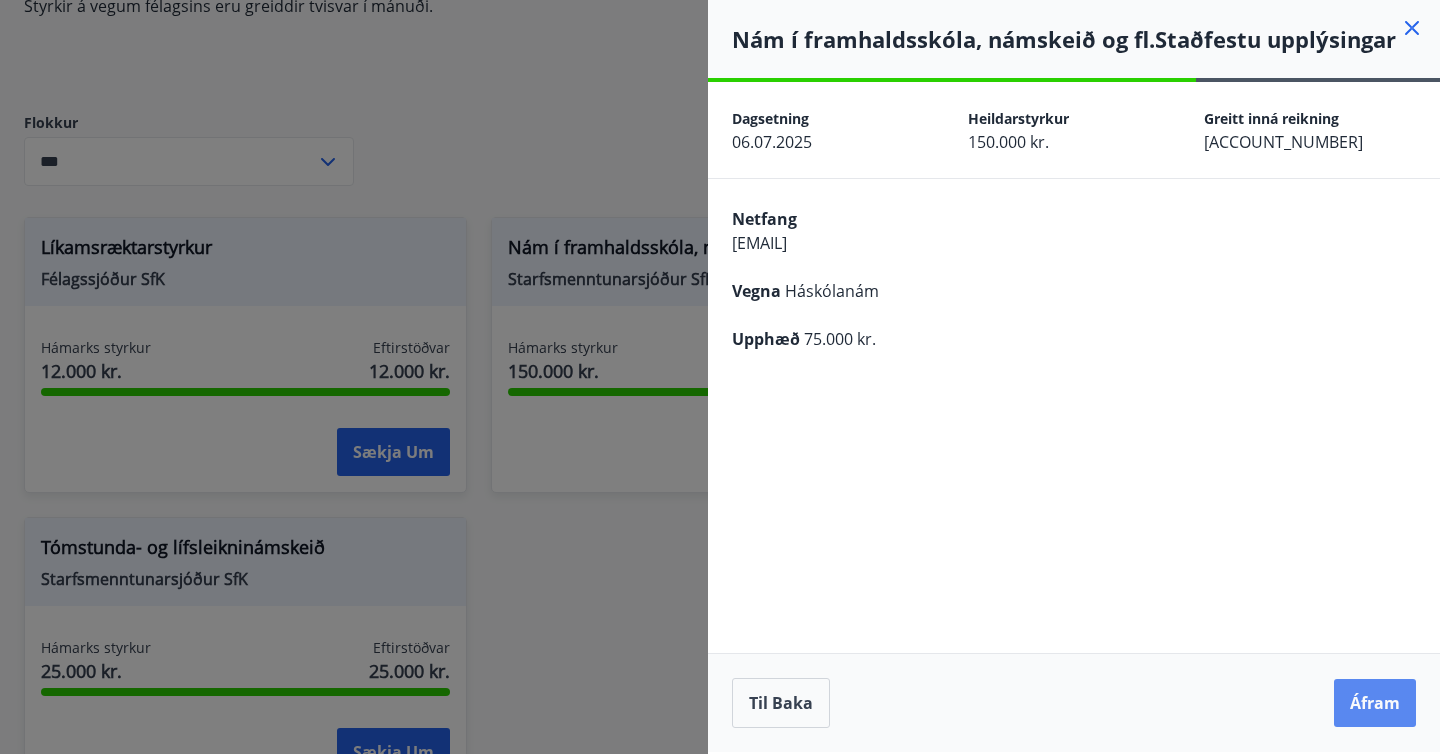click on "Áfram" at bounding box center (1375, 703) 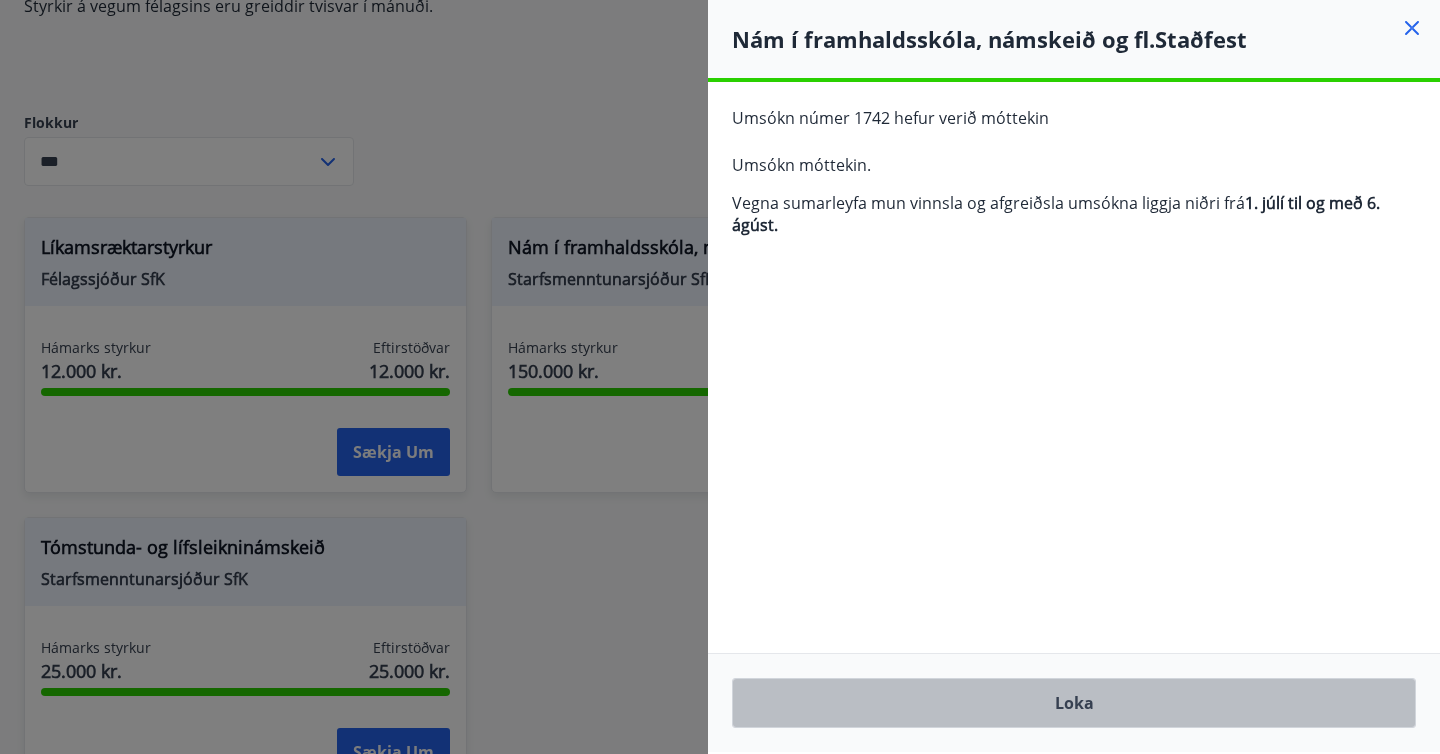 click on "Loka" at bounding box center [1074, 703] 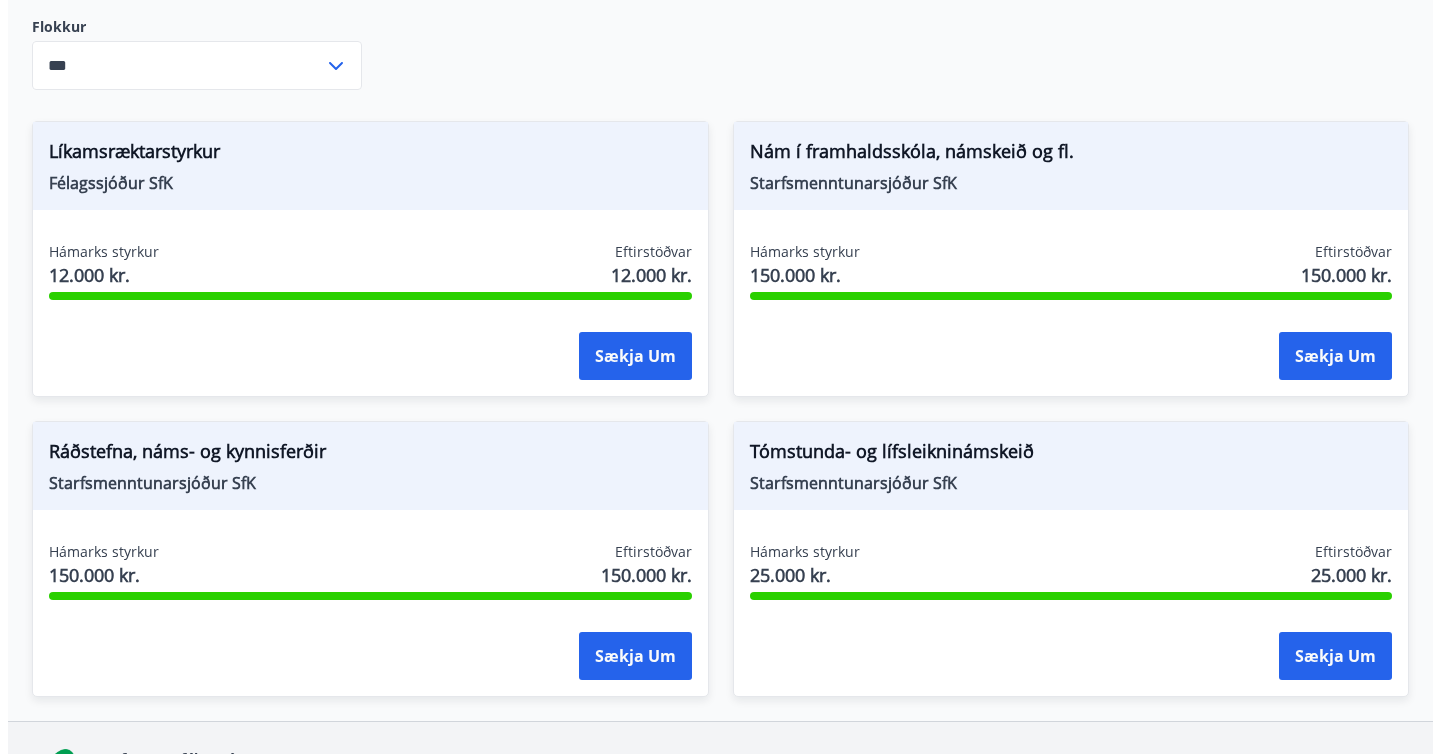 scroll, scrollTop: 306, scrollLeft: 0, axis: vertical 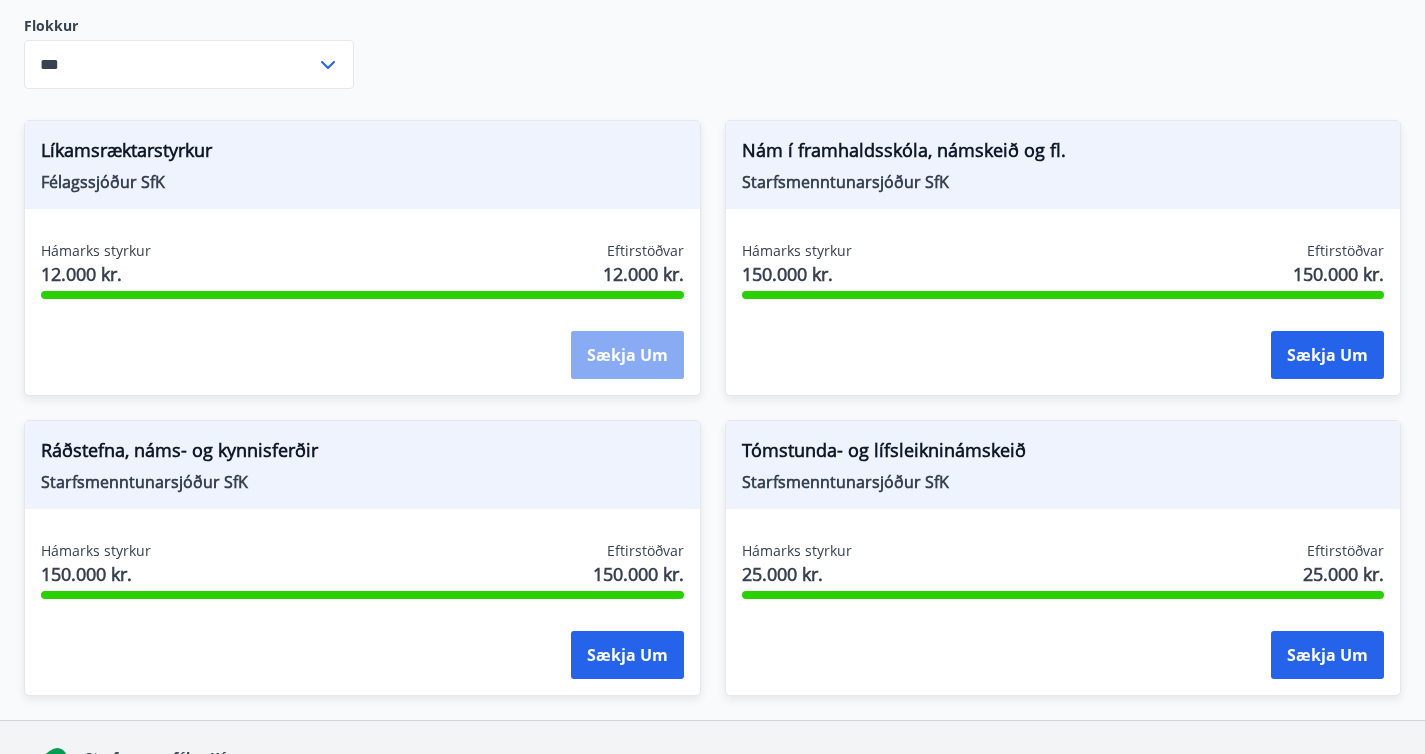 click on "Sækja um" at bounding box center (627, 355) 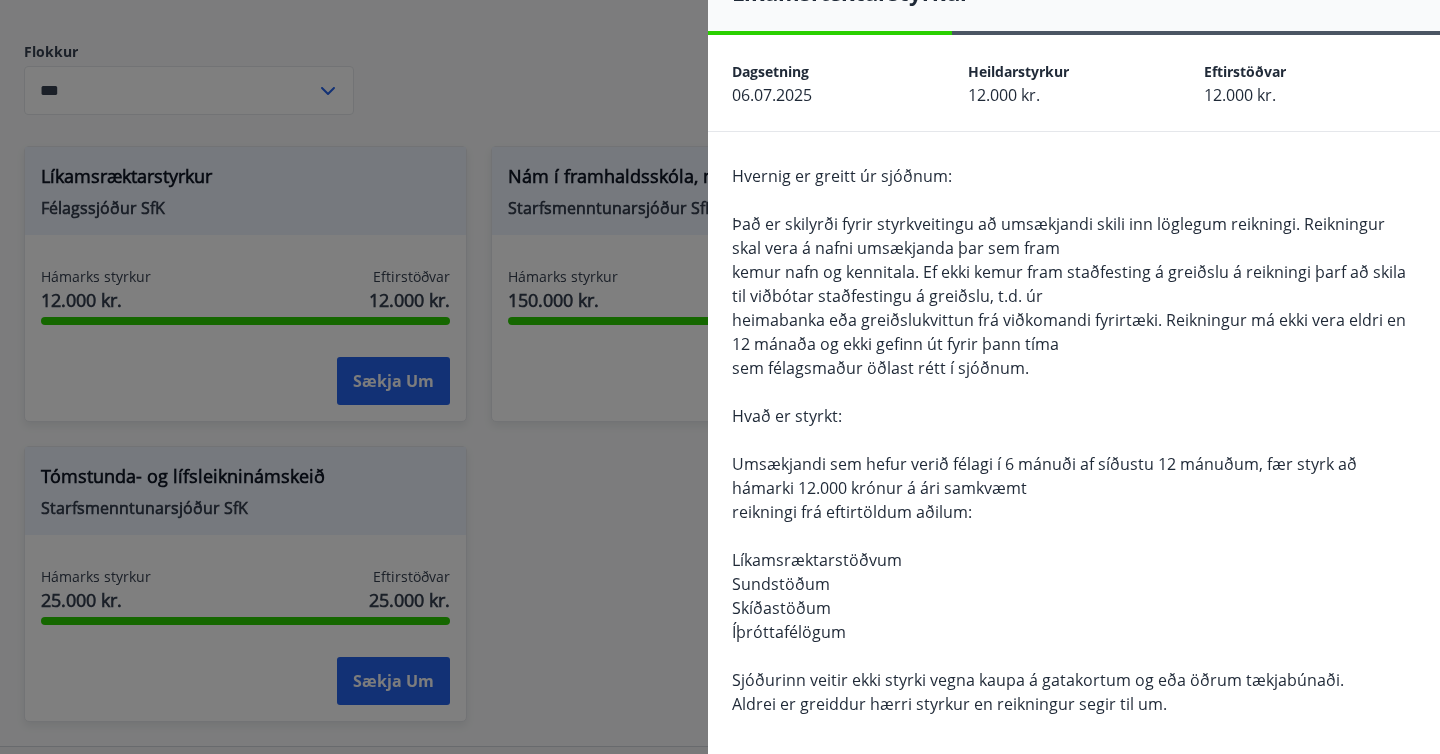 scroll, scrollTop: 58, scrollLeft: 0, axis: vertical 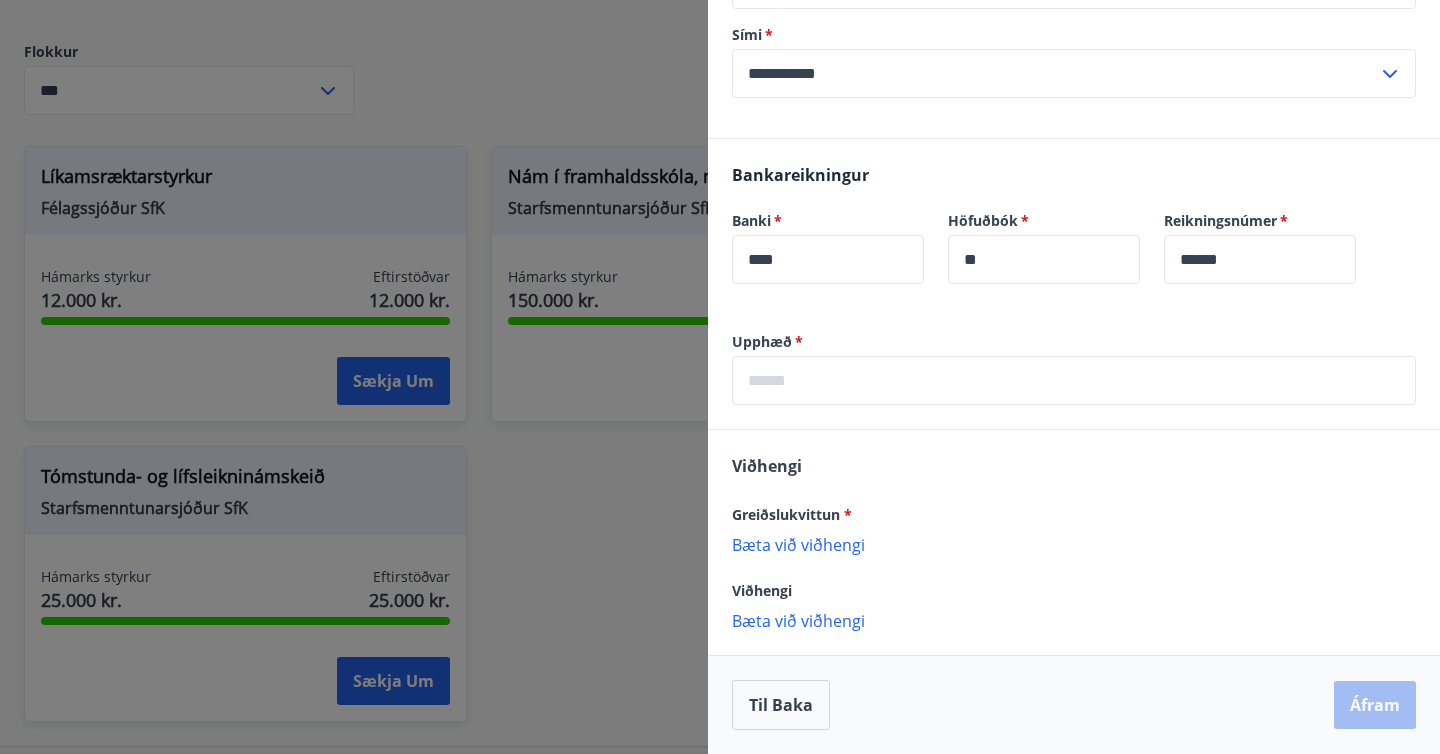 click at bounding box center [1074, 380] 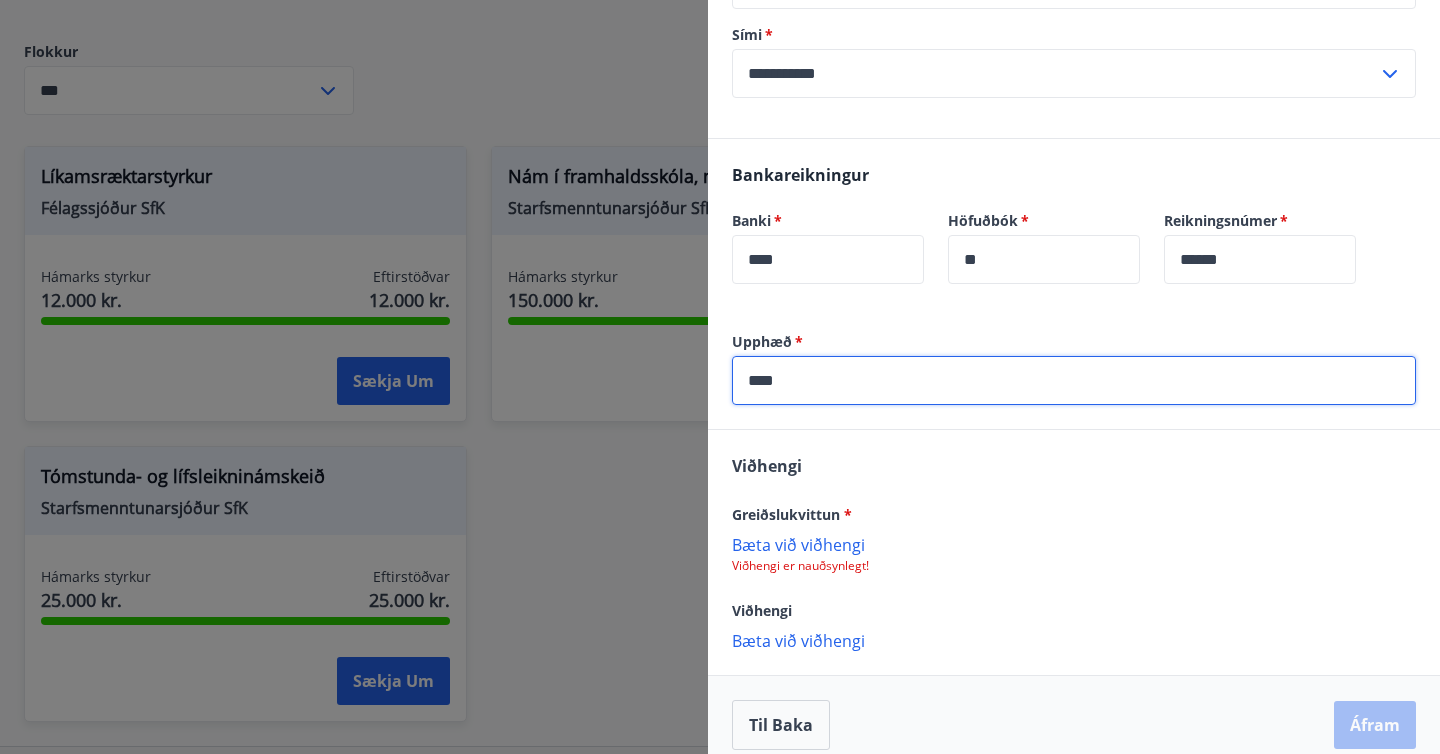 scroll, scrollTop: 911, scrollLeft: 0, axis: vertical 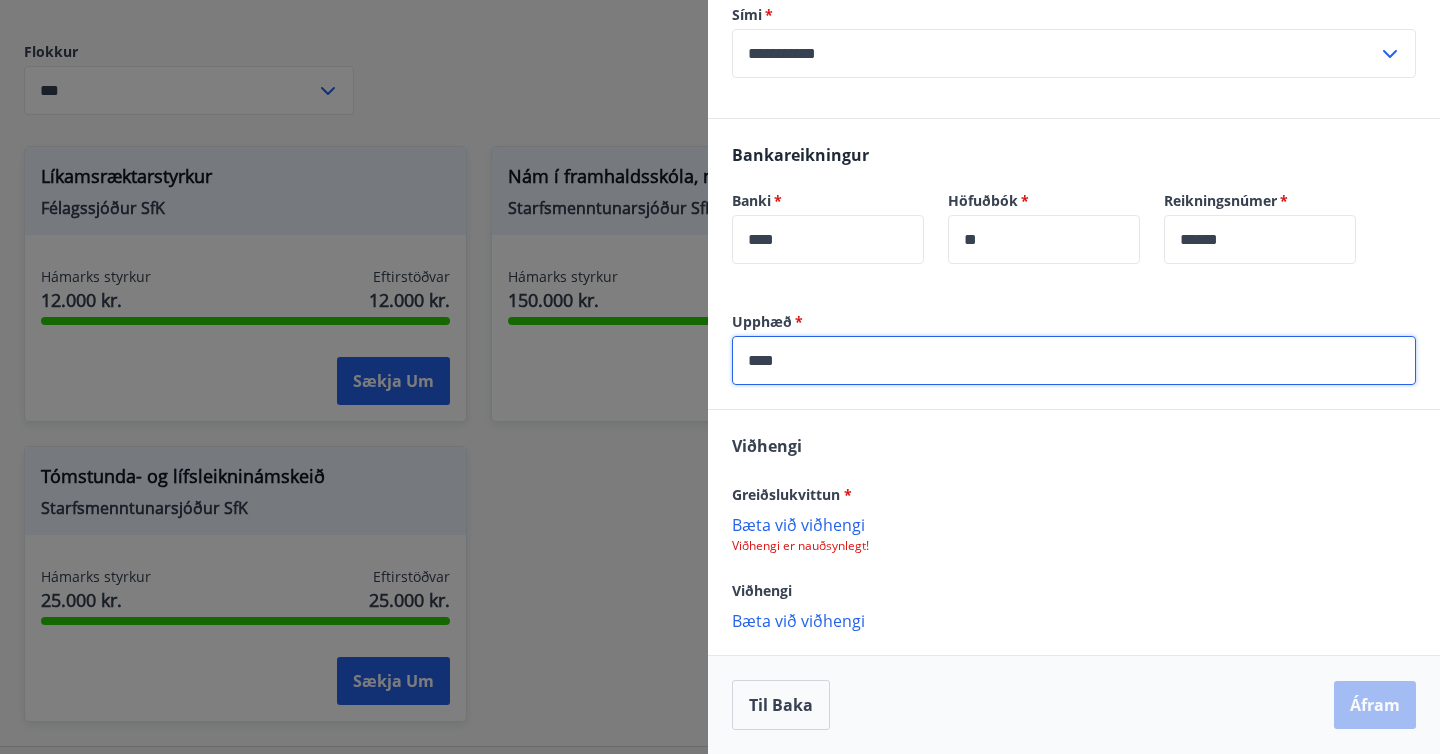 type on "****" 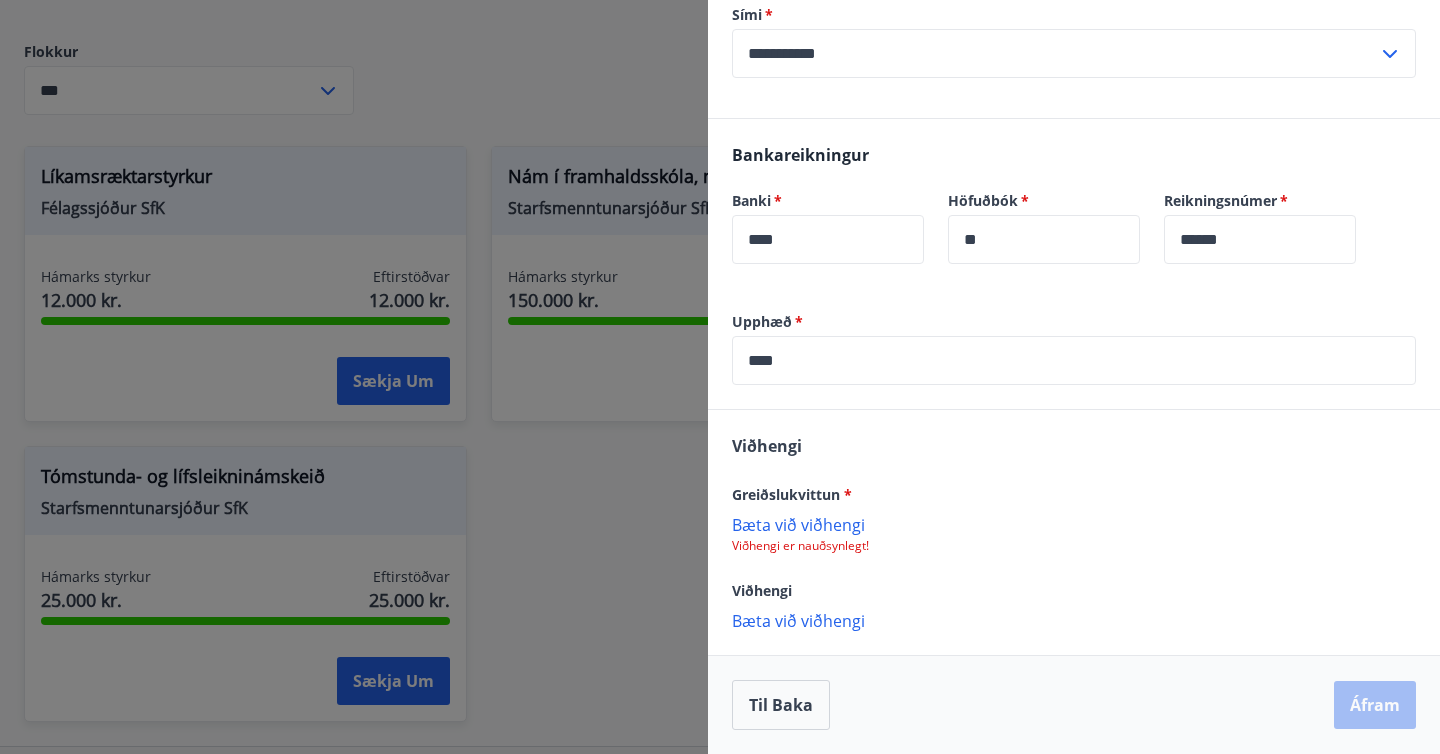 click on "Bæta við viðhengi" at bounding box center [1074, 524] 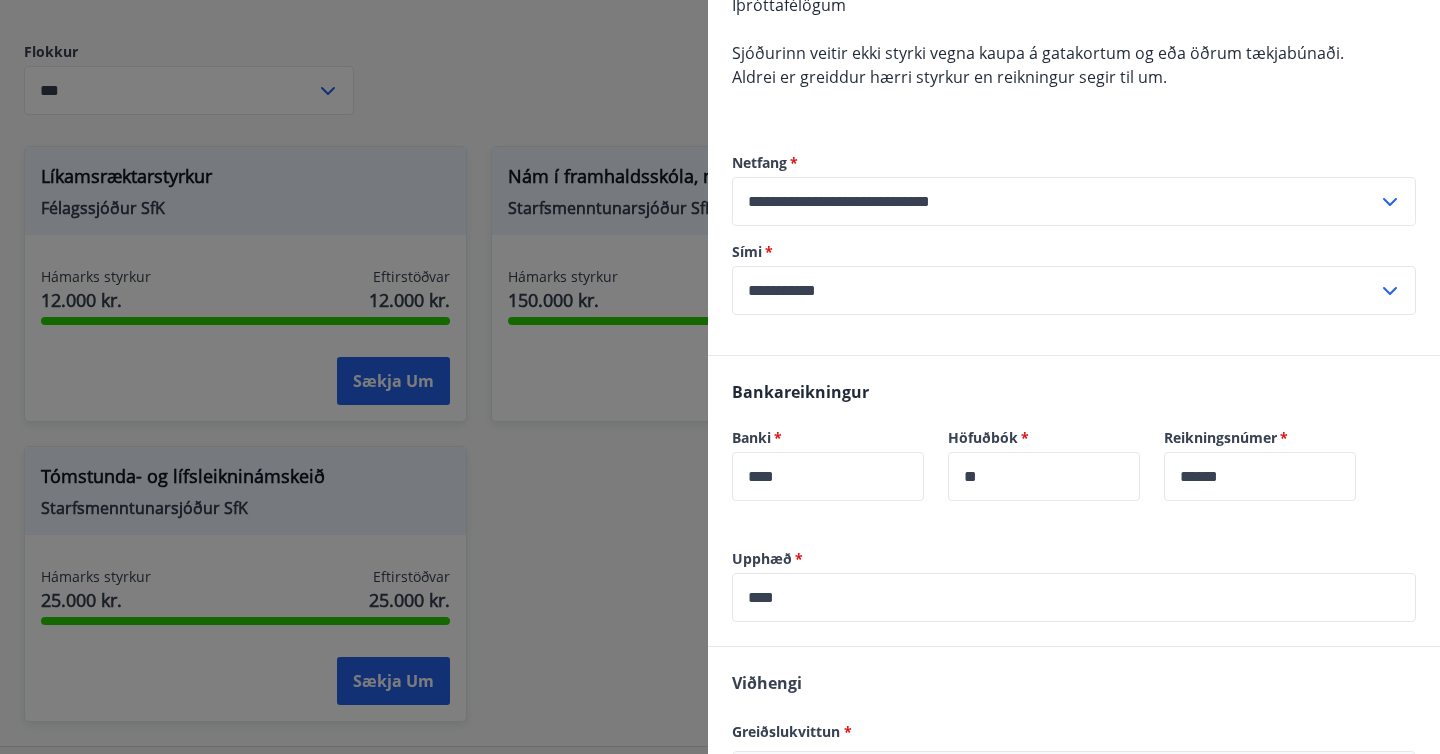 scroll, scrollTop: 913, scrollLeft: 0, axis: vertical 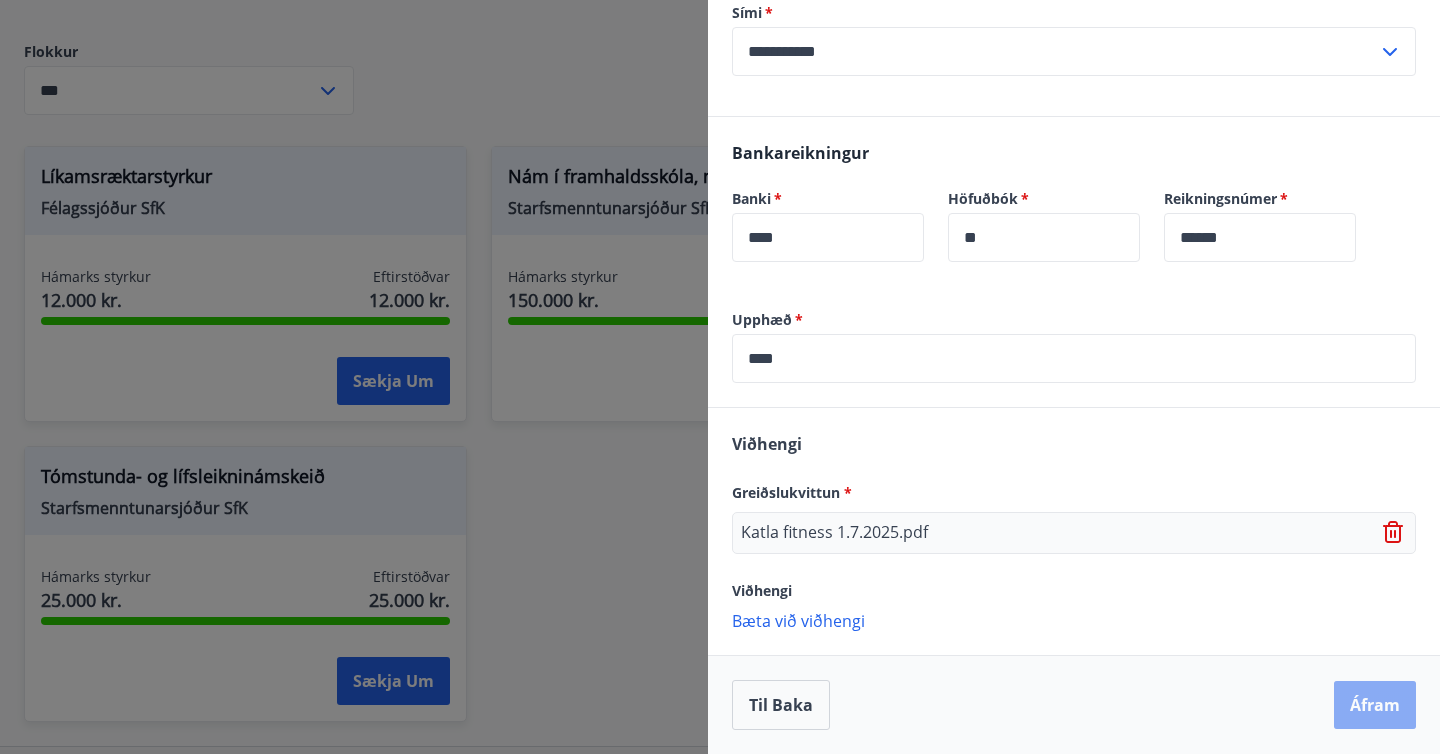 click on "Áfram" at bounding box center [1375, 705] 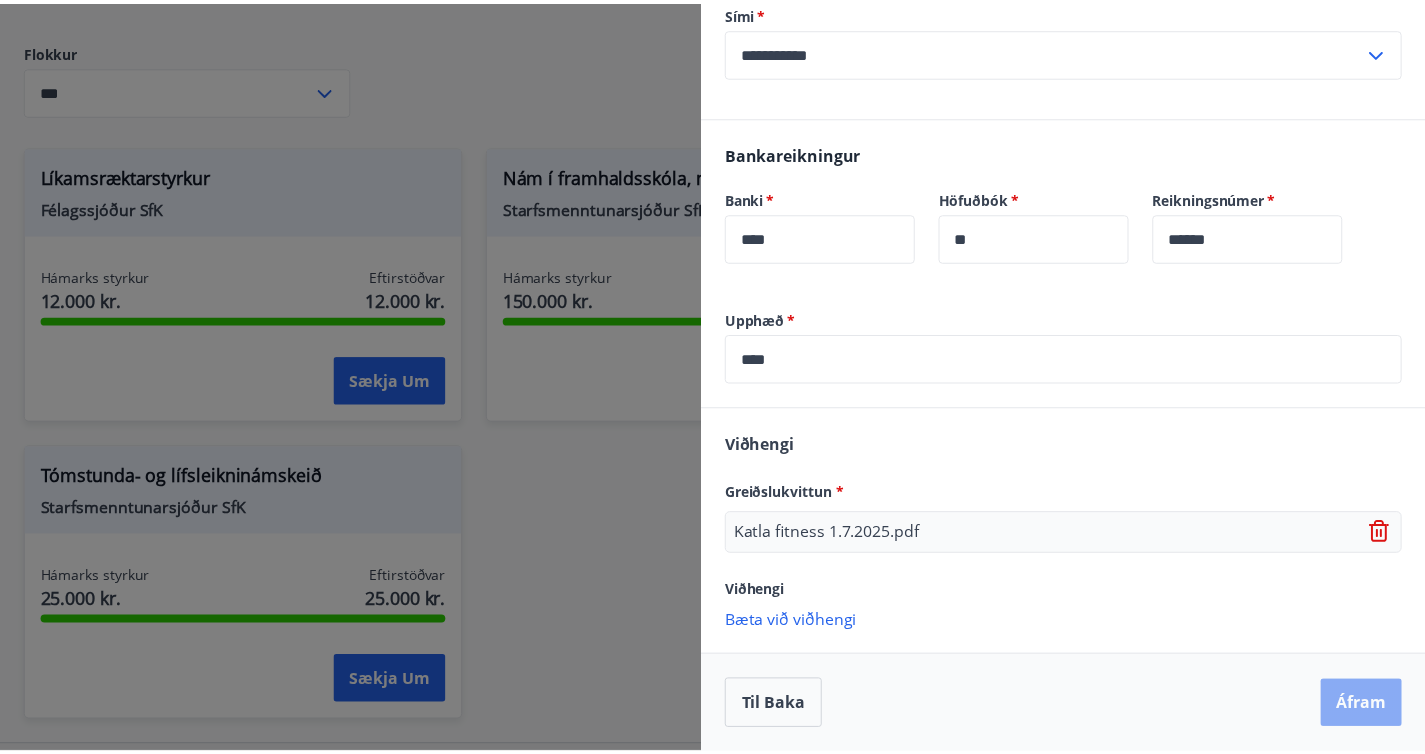 scroll, scrollTop: 0, scrollLeft: 0, axis: both 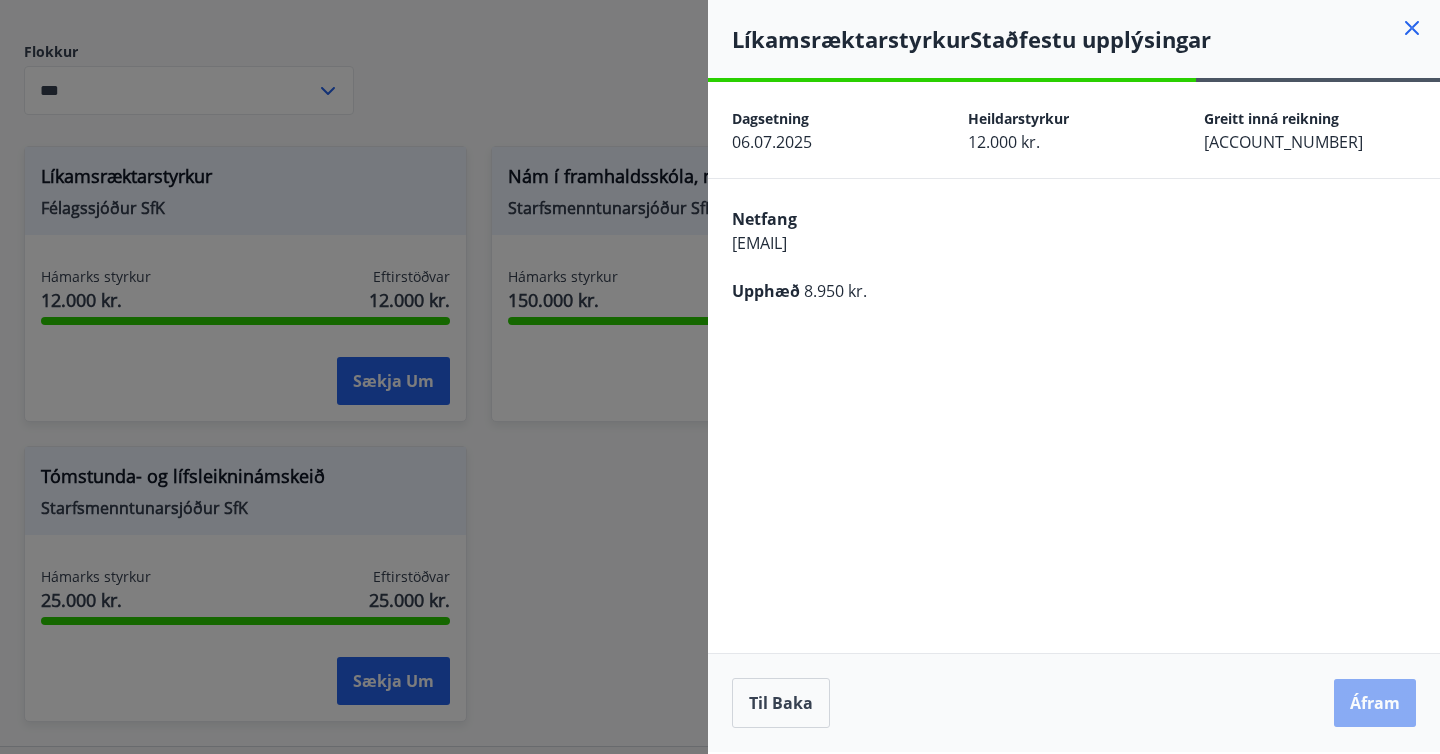 click on "Áfram" at bounding box center (1375, 703) 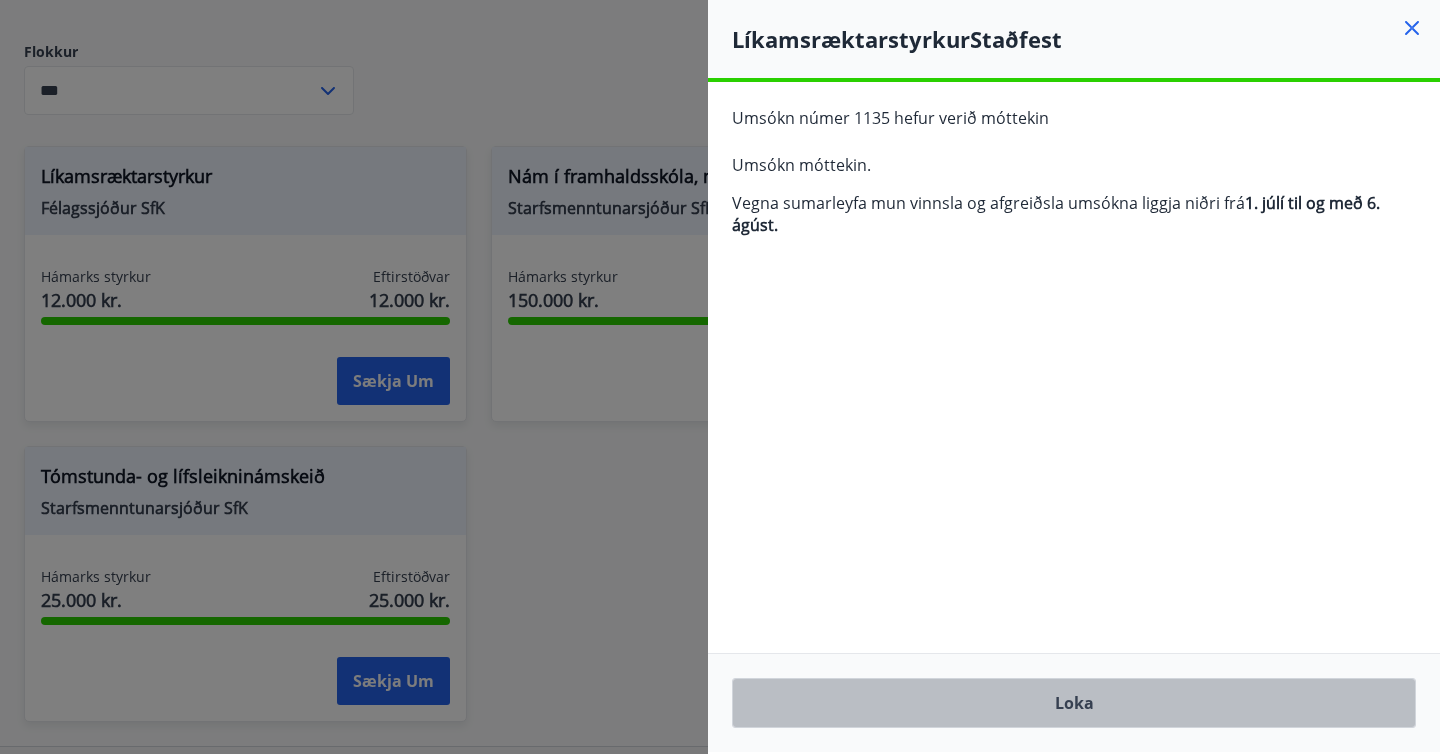 click on "Loka" at bounding box center (1074, 703) 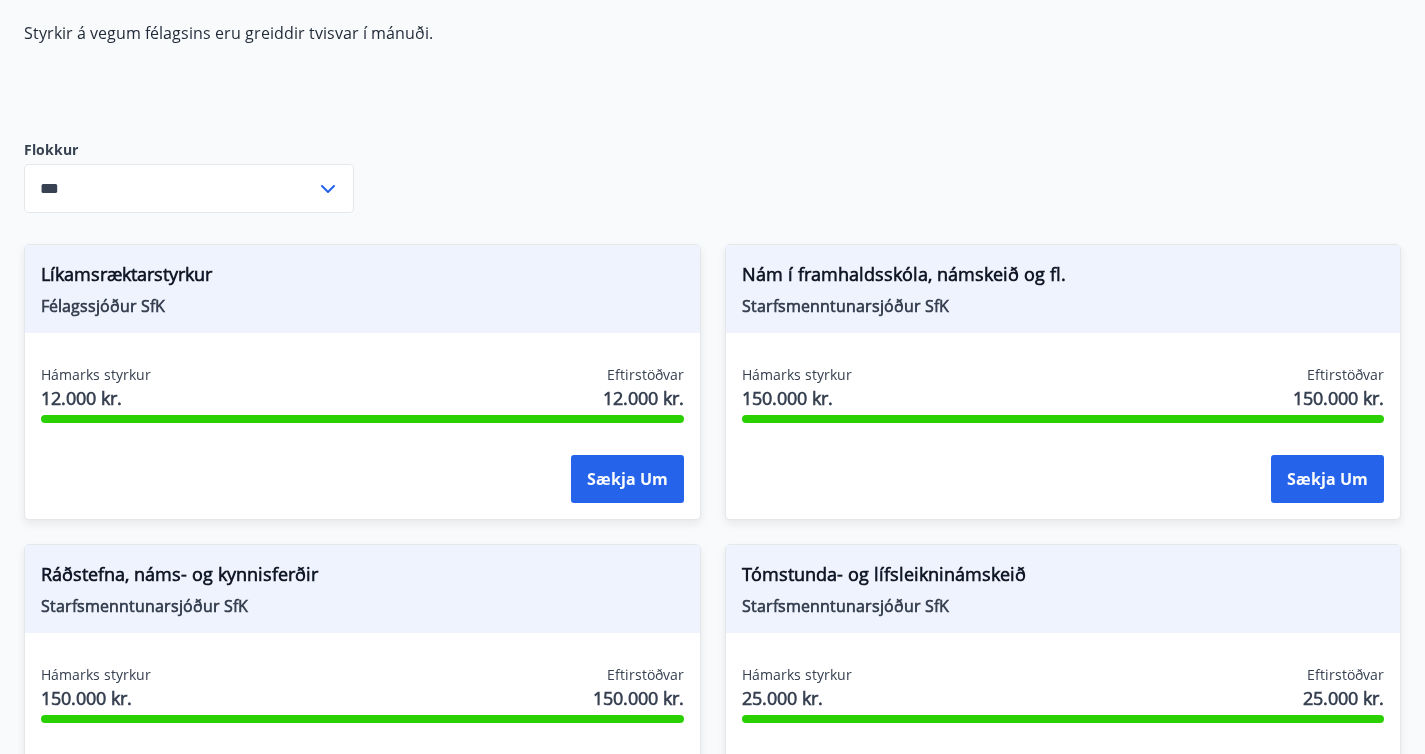 scroll, scrollTop: 0, scrollLeft: 0, axis: both 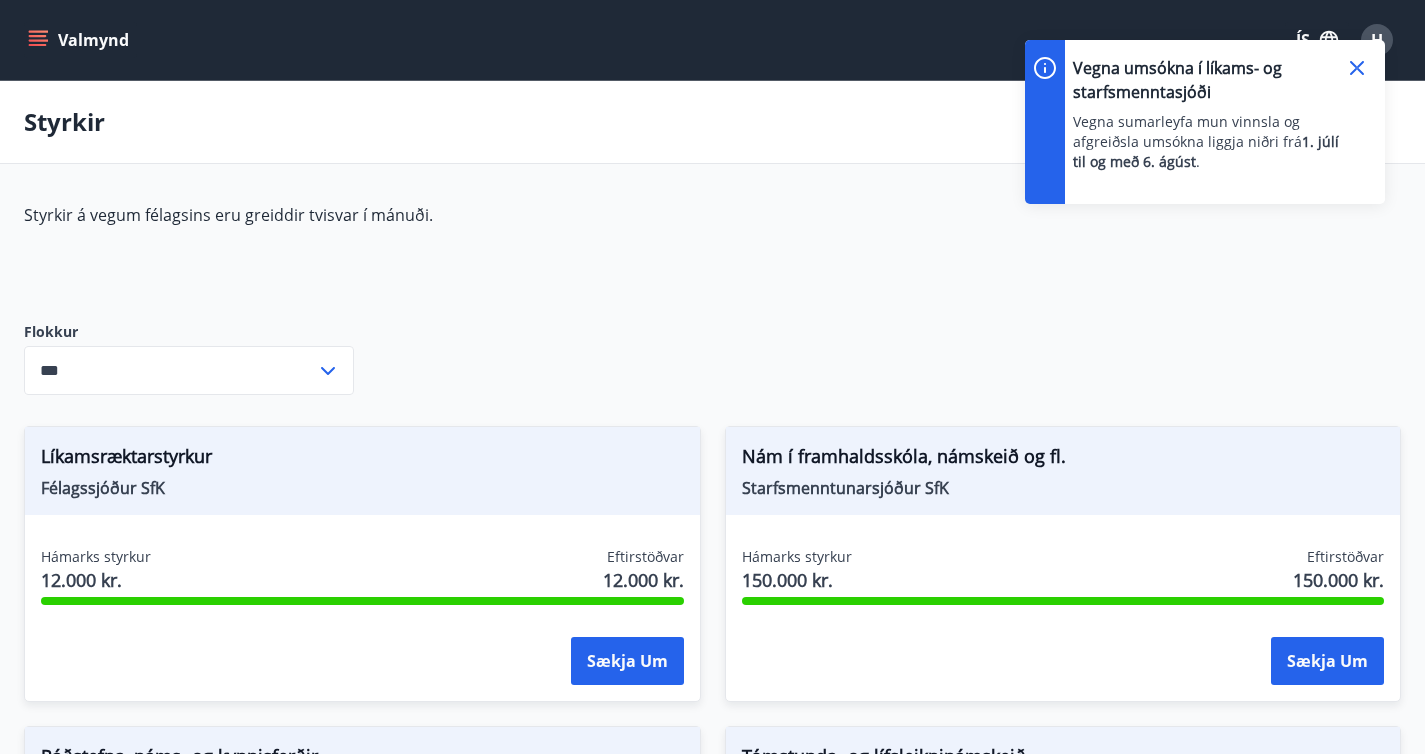 click at bounding box center (1357, 68) 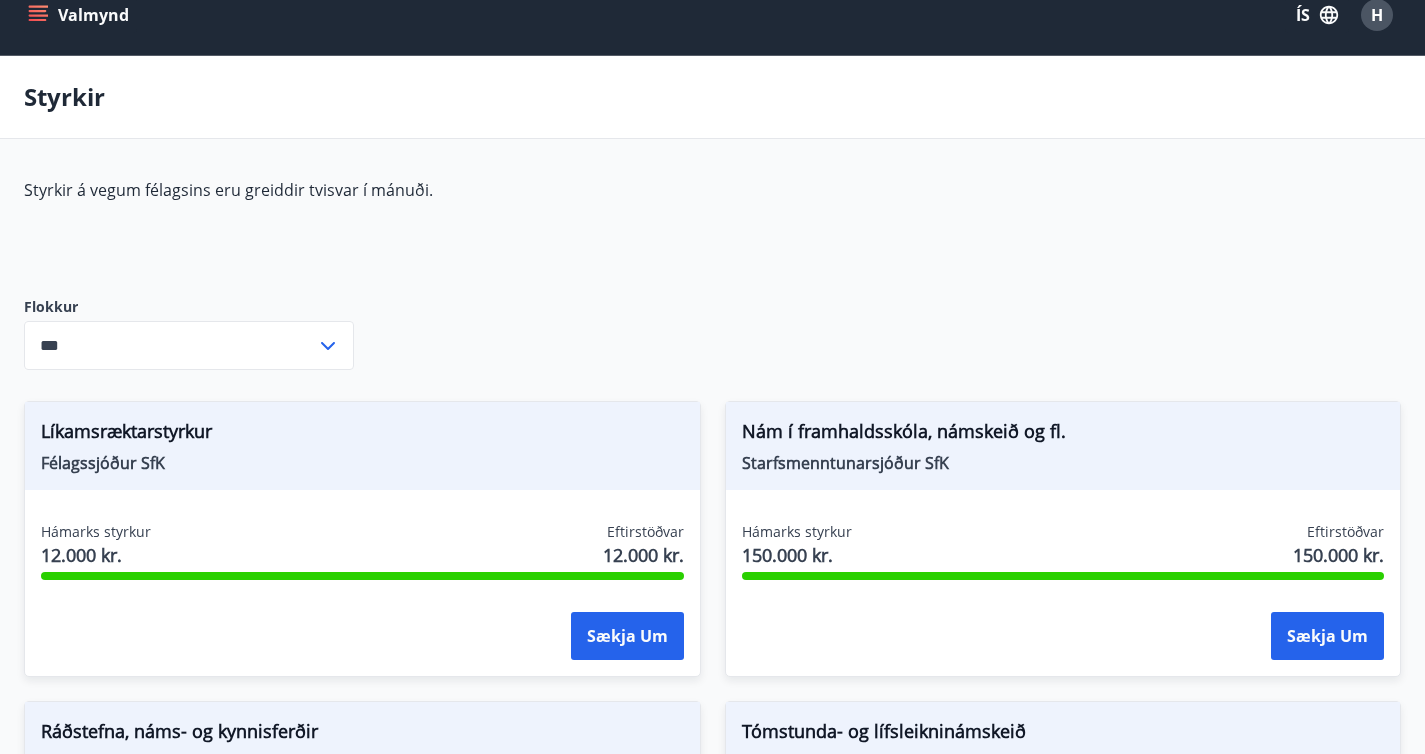 scroll, scrollTop: 28, scrollLeft: 0, axis: vertical 